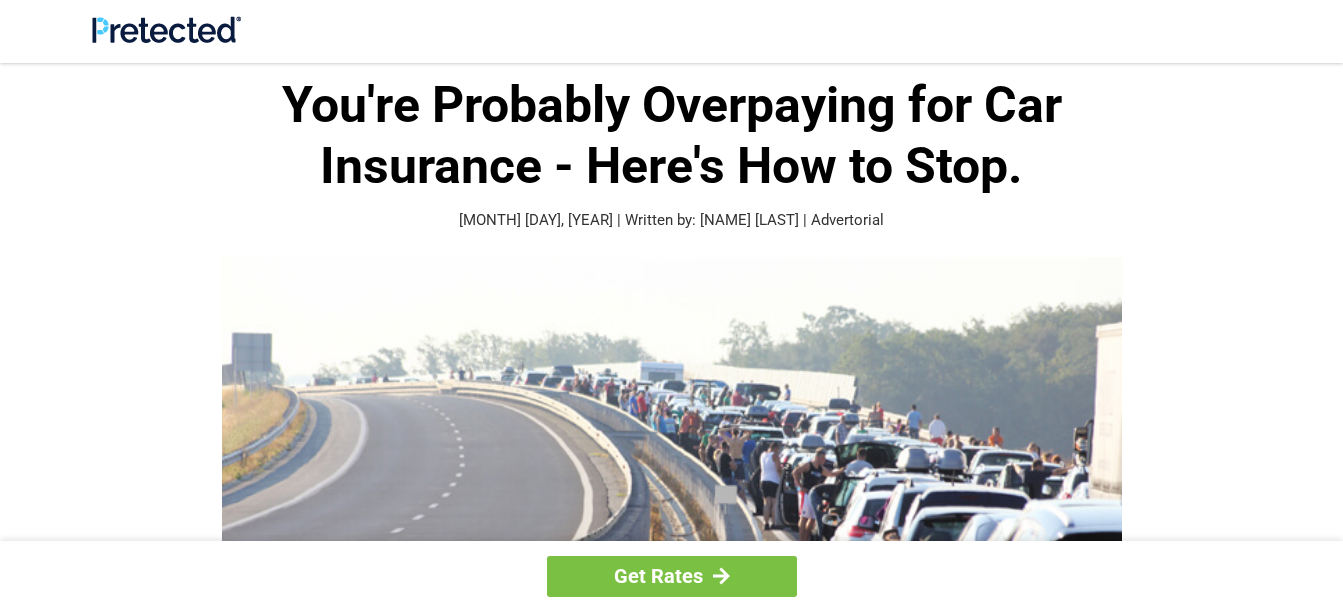 scroll, scrollTop: 0, scrollLeft: 0, axis: both 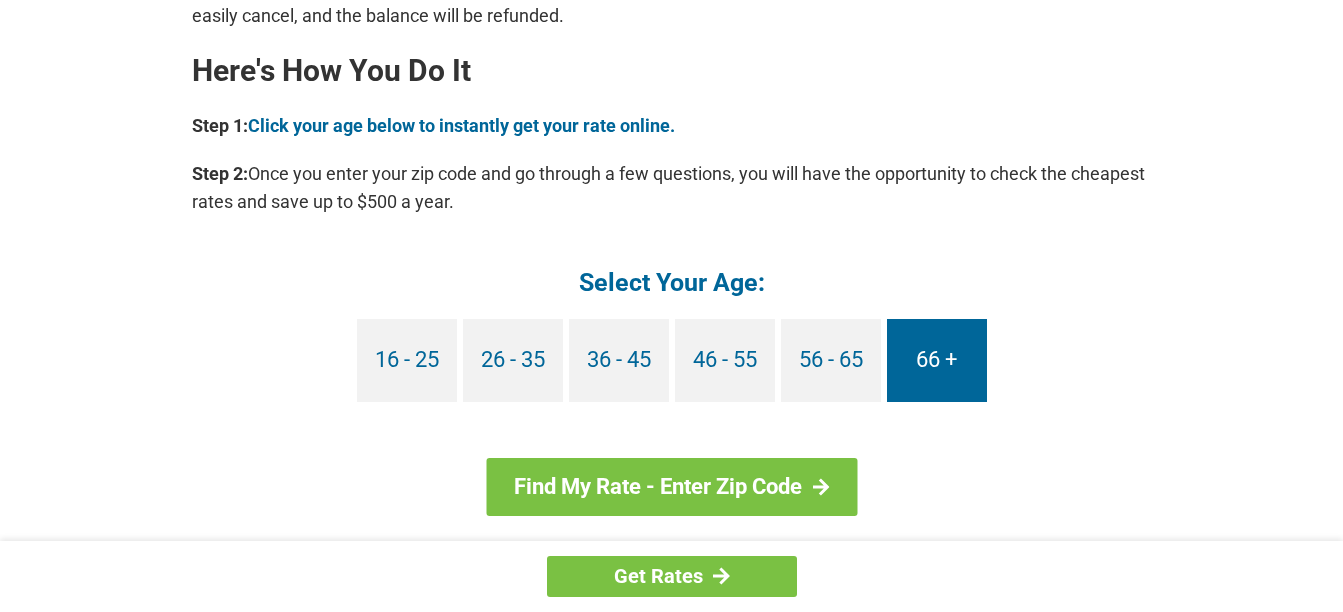 click on "66 +" at bounding box center [937, 360] 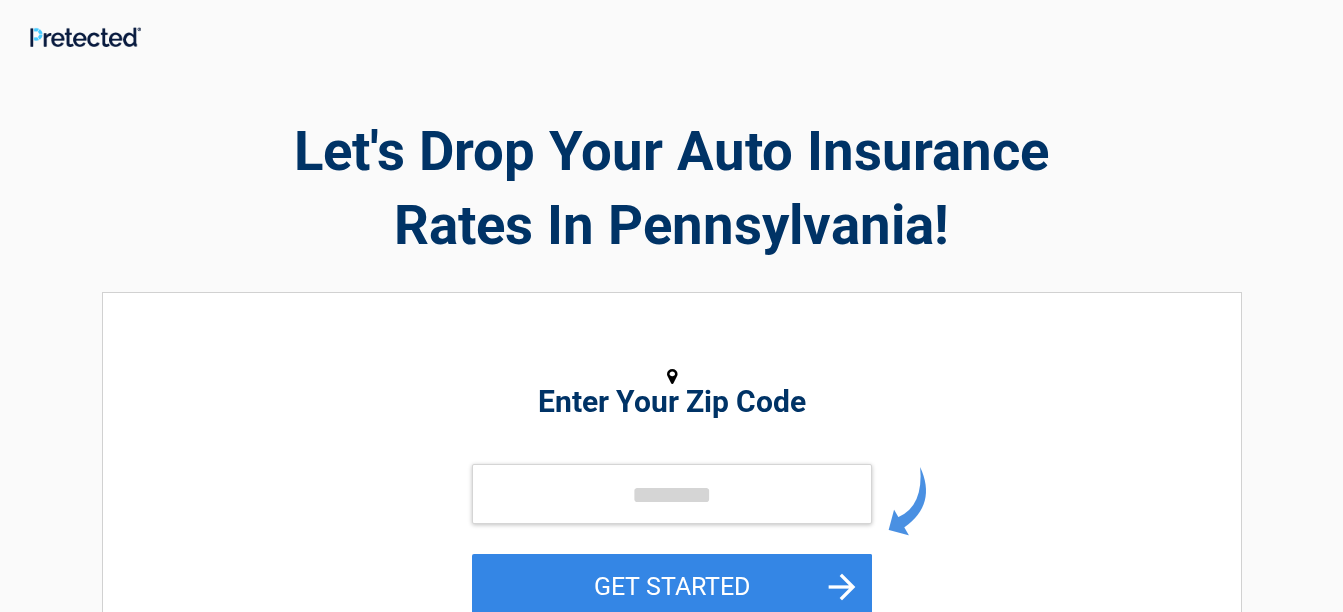 scroll, scrollTop: 0, scrollLeft: 0, axis: both 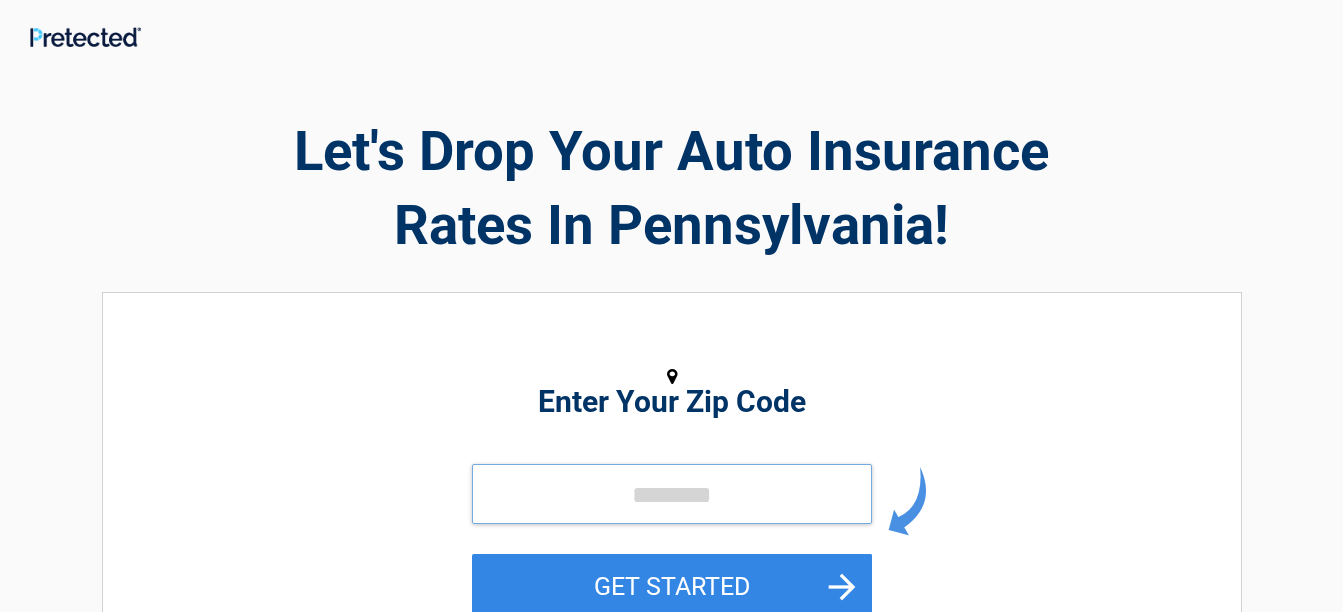 click at bounding box center [672, 494] 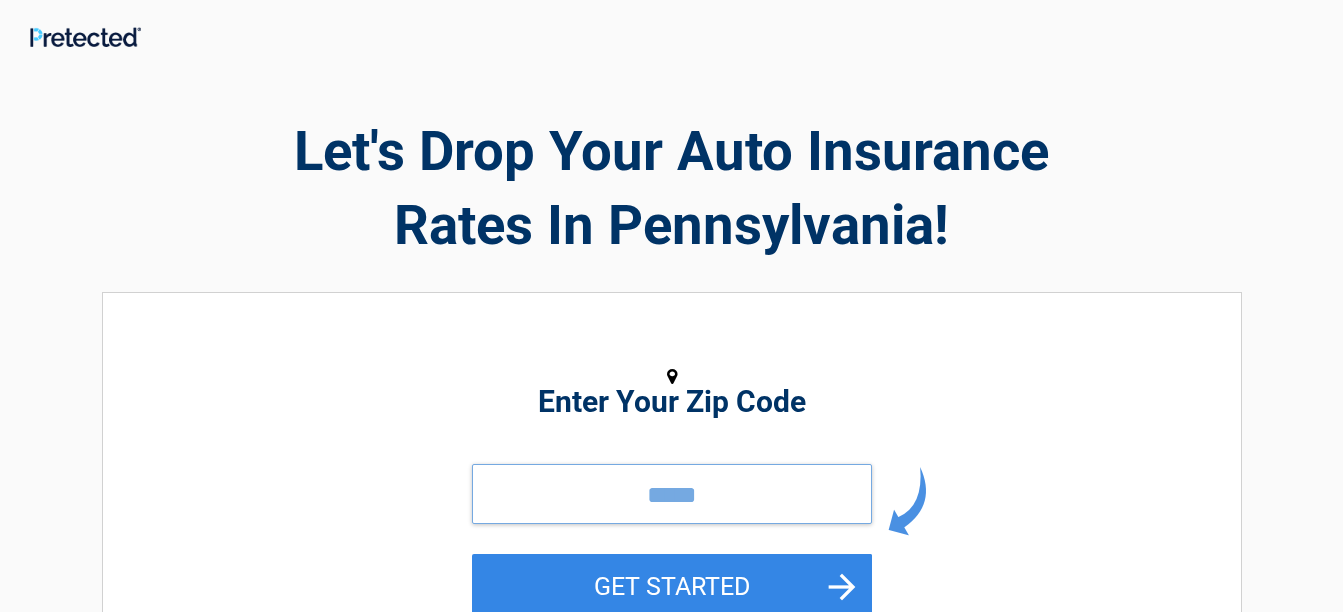 type on "*****" 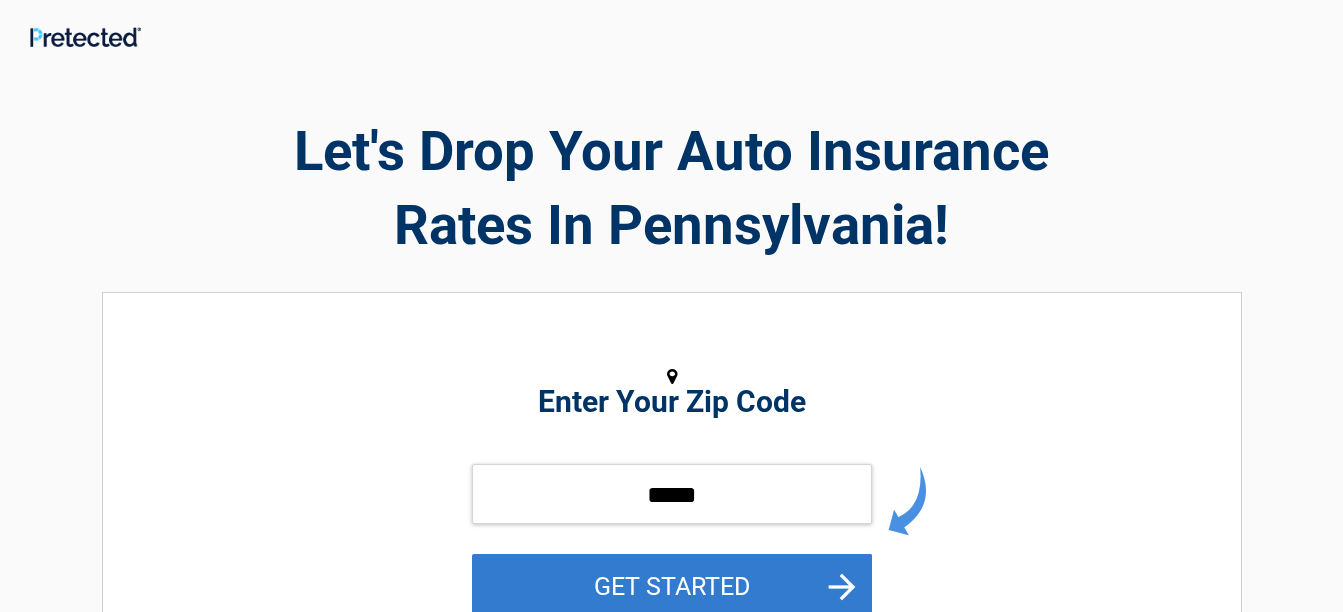 click on "GET STARTED" at bounding box center (672, 586) 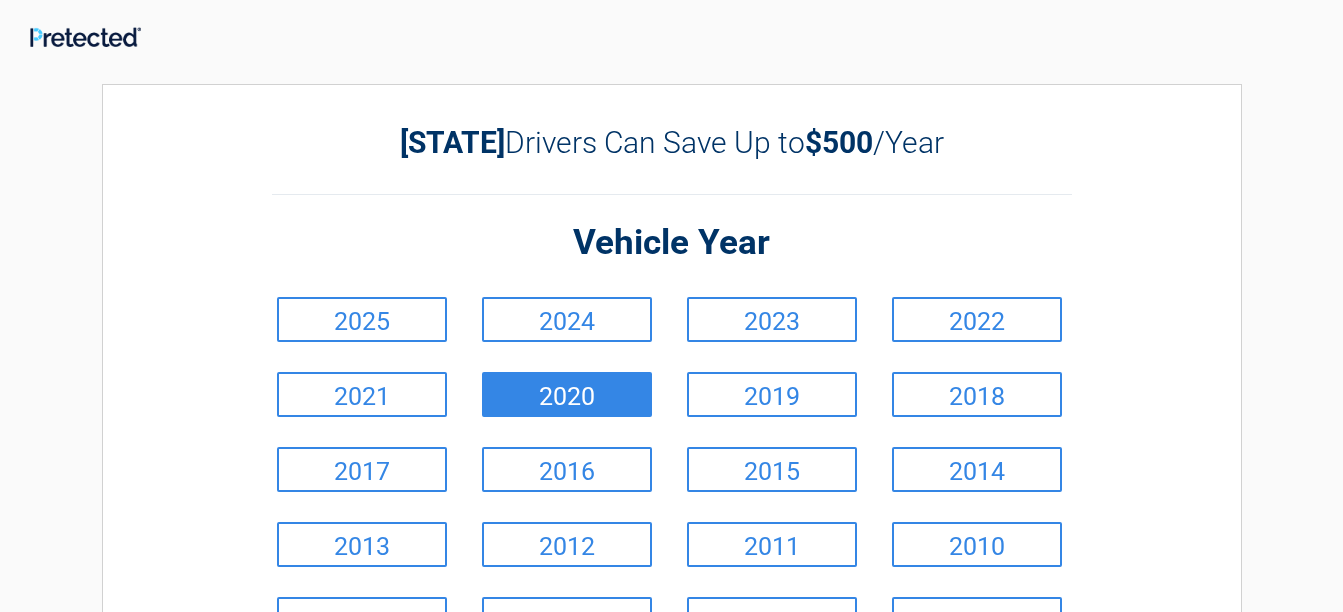 click on "2020" at bounding box center (567, 394) 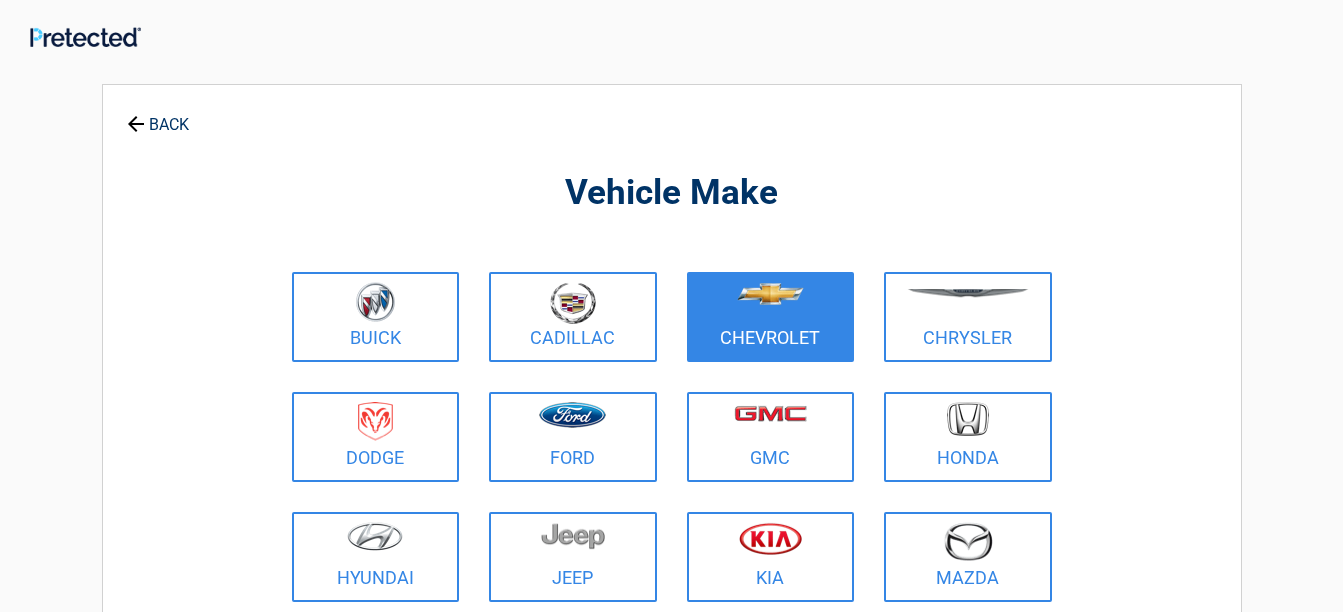 click on "Chevrolet" at bounding box center (771, 317) 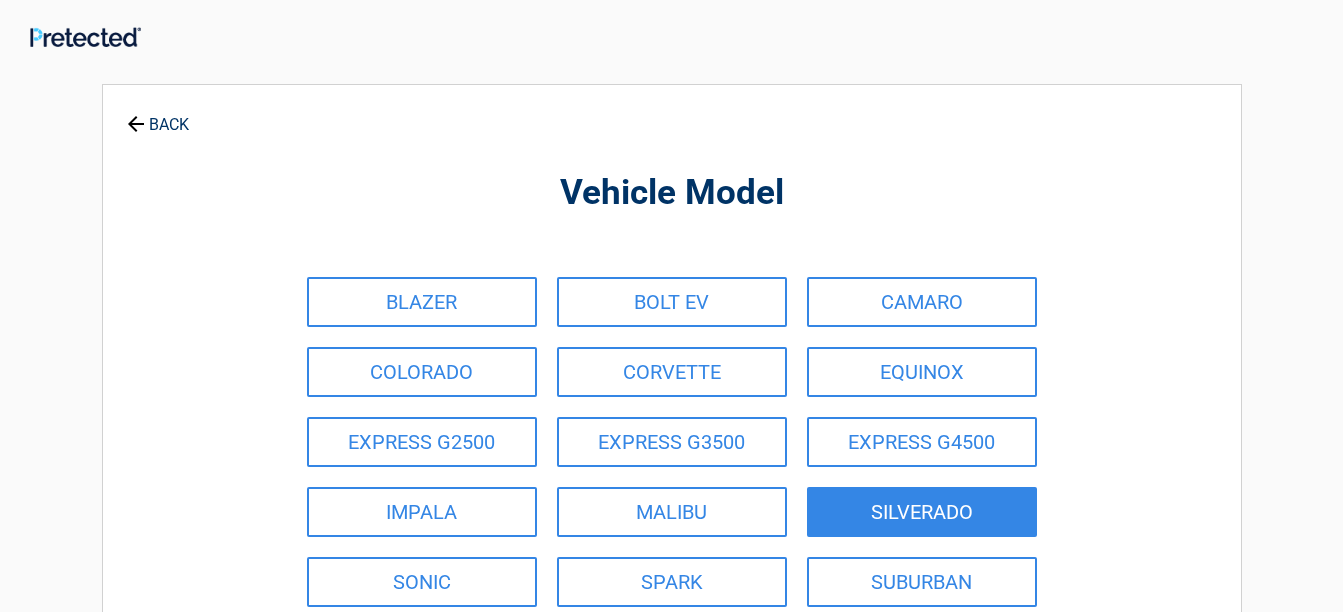 click on "SILVERADO" at bounding box center [922, 512] 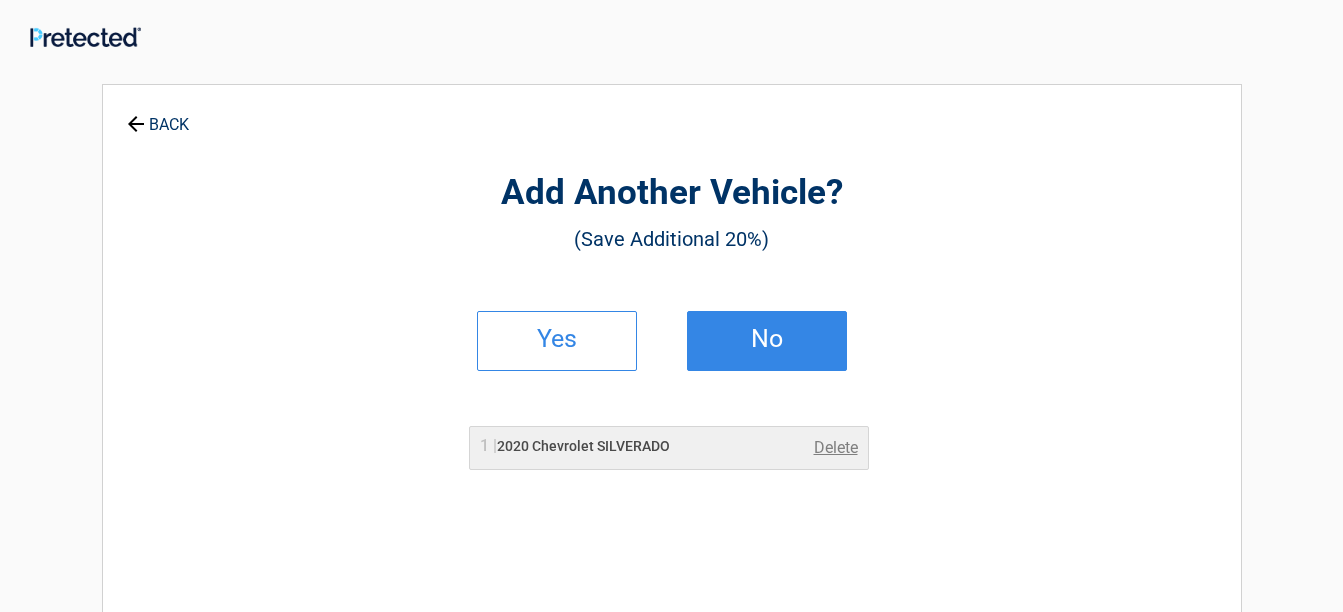 click on "No" at bounding box center (767, 339) 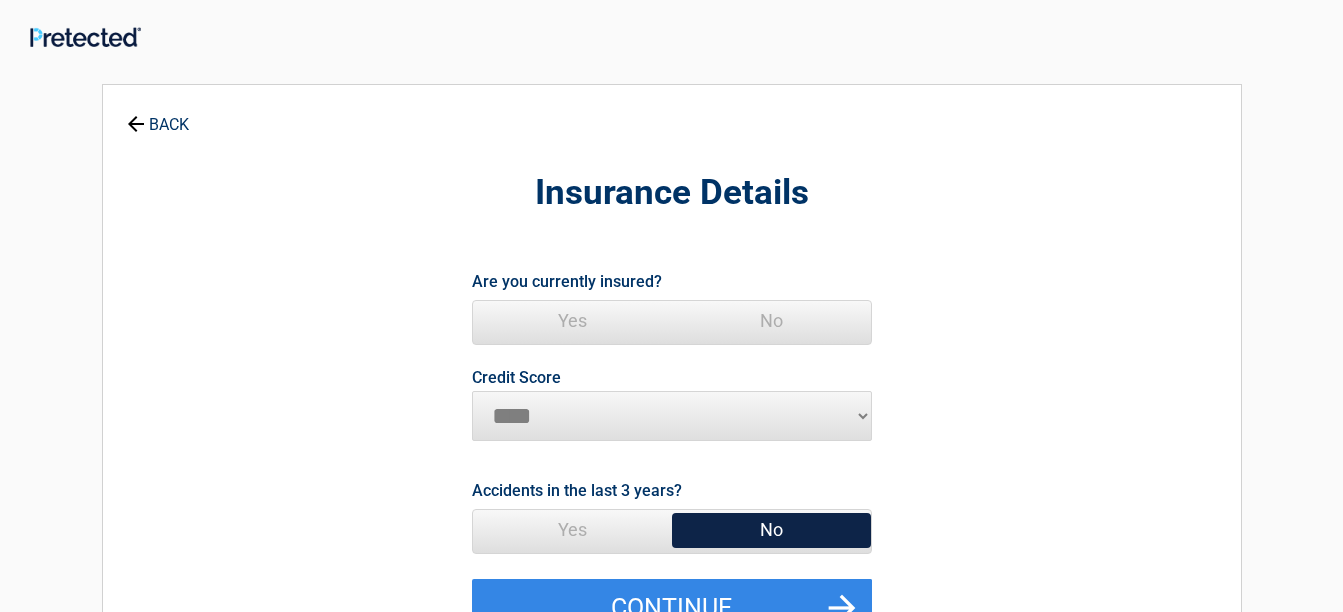 click on "Yes" at bounding box center [572, 321] 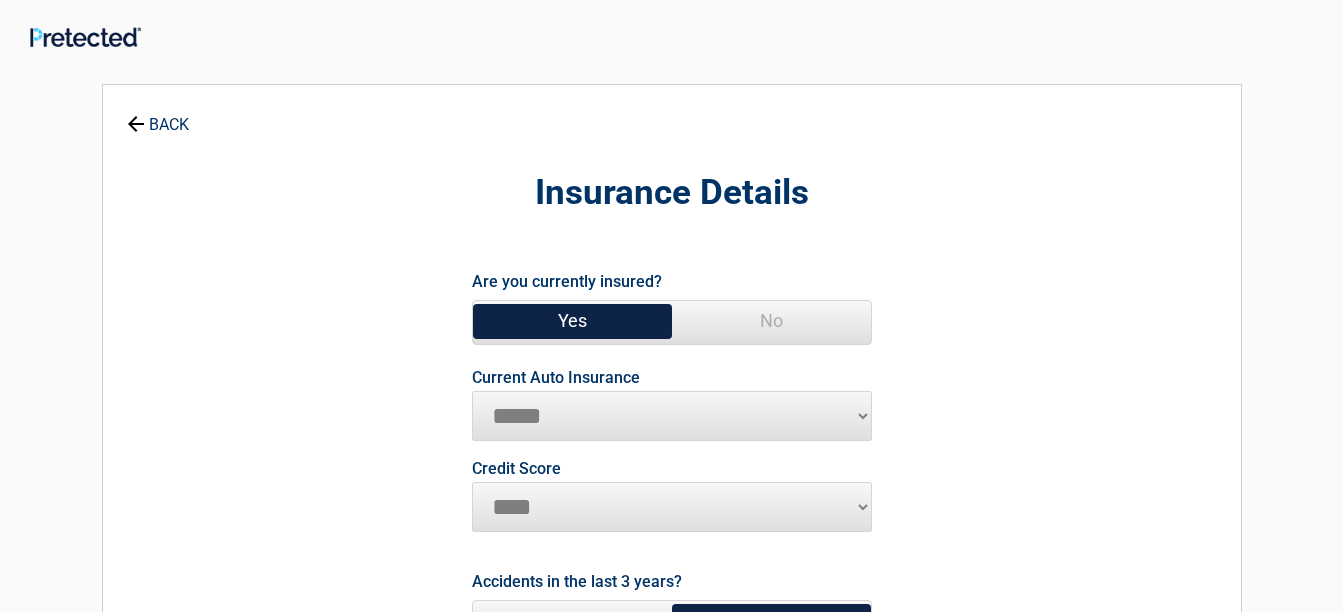 click on "**********" at bounding box center [672, 416] 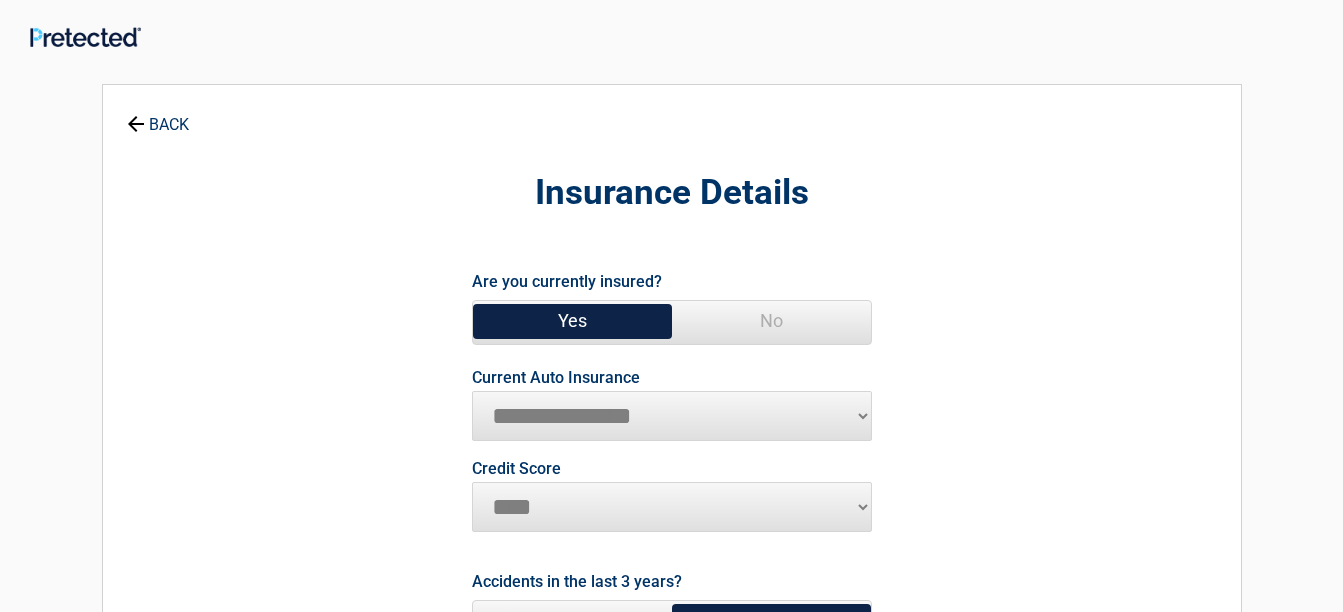 click on "**********" at bounding box center (672, 416) 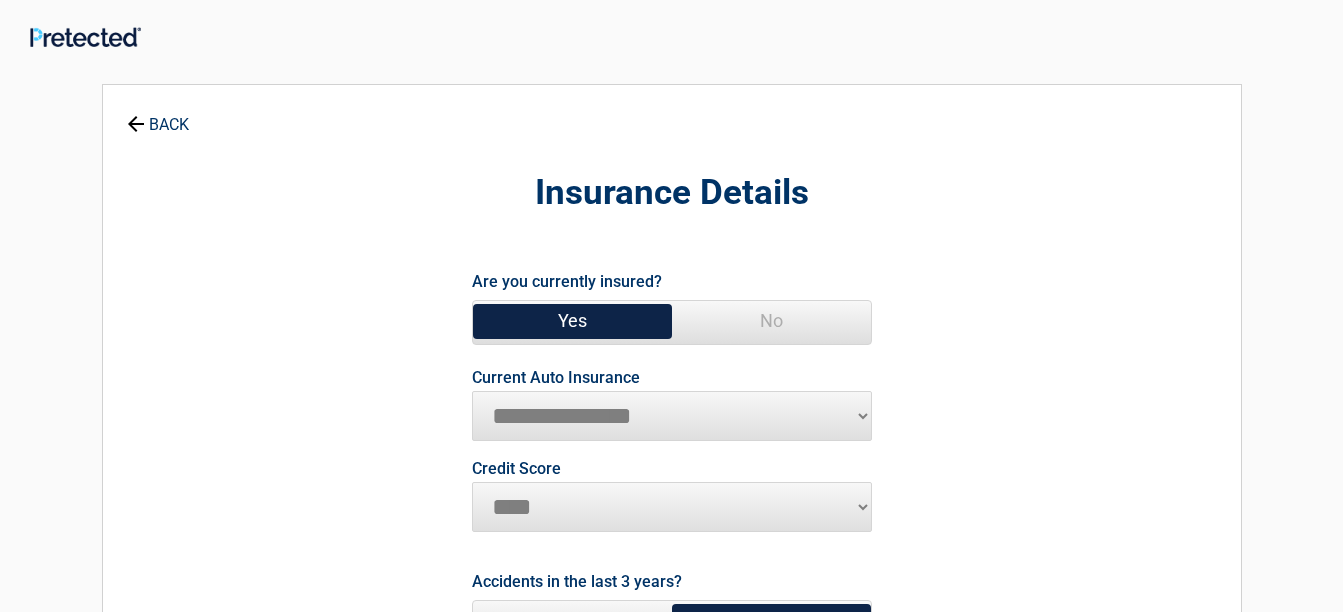 click on "*********
****
*******
****" at bounding box center (672, 507) 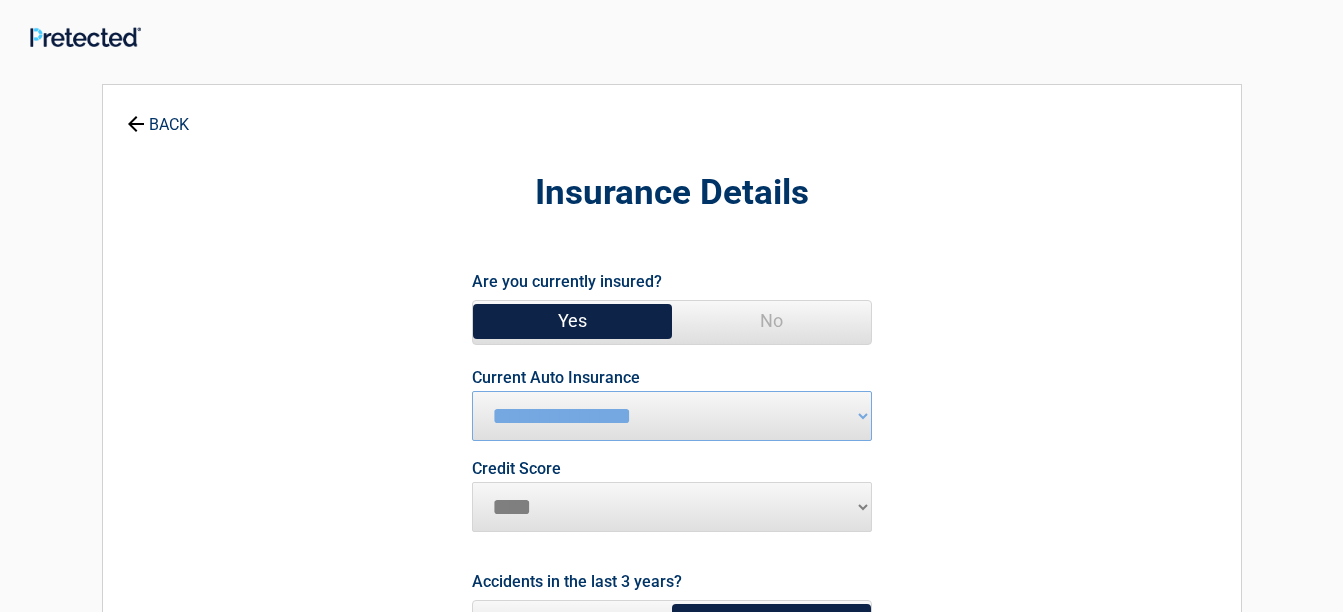 click on "*********
****
*******
****" at bounding box center (672, 507) 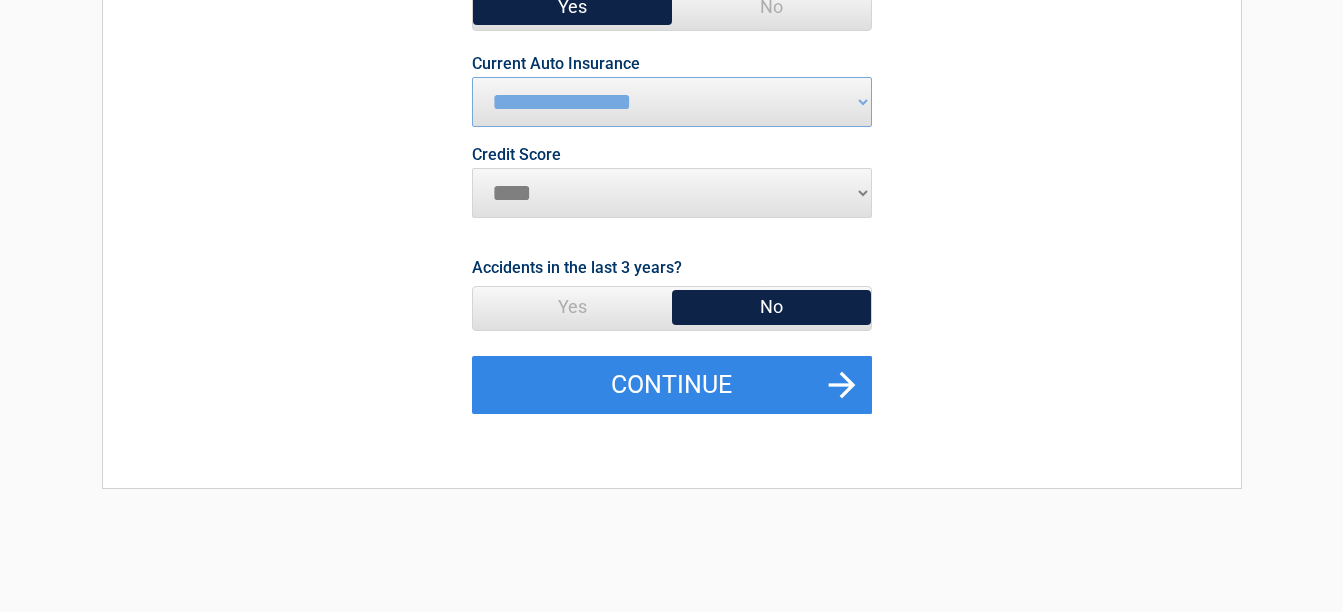 scroll, scrollTop: 317, scrollLeft: 0, axis: vertical 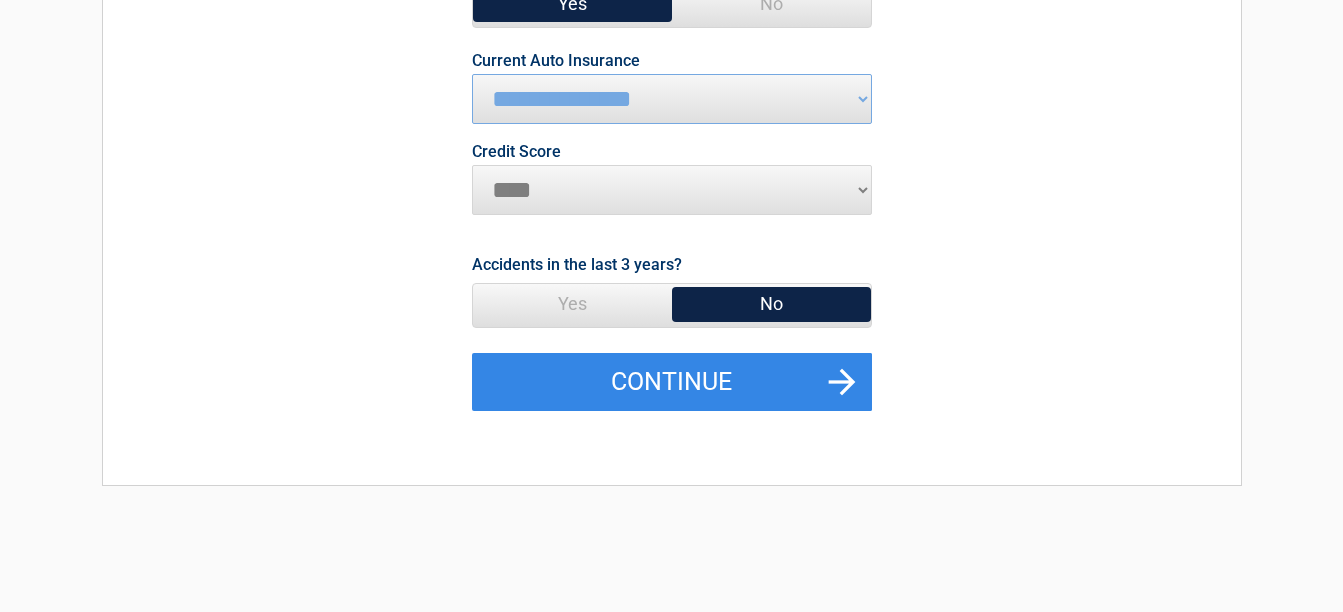 click on "No" at bounding box center [771, 304] 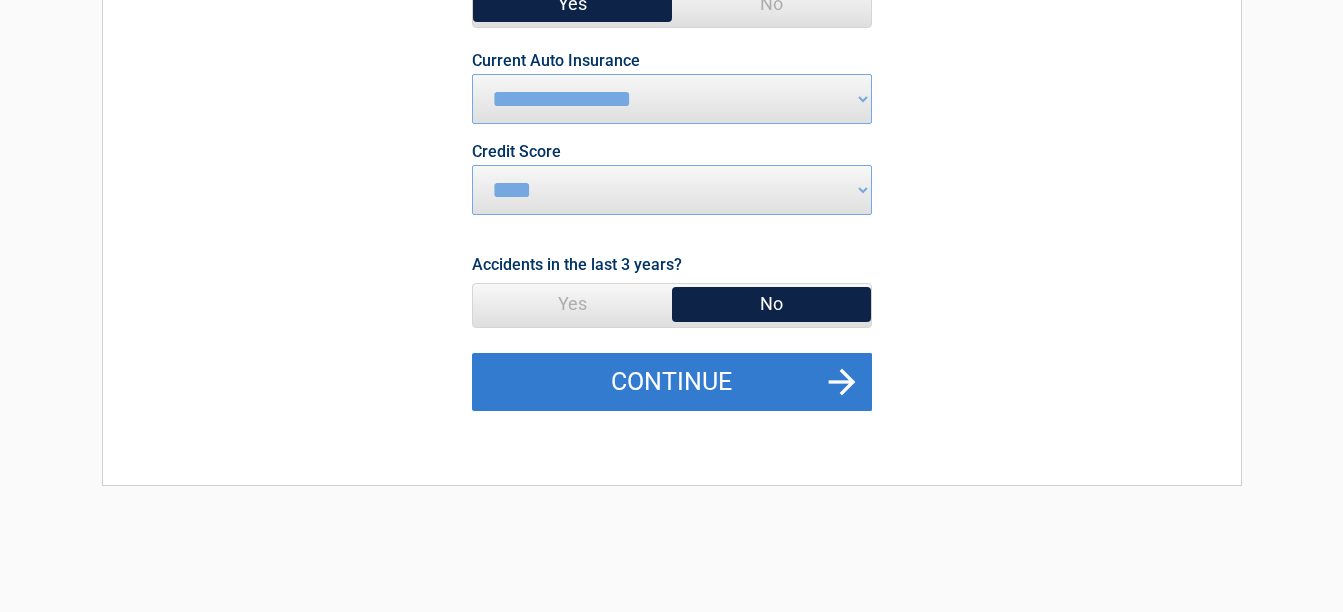 click on "Continue" at bounding box center [672, 382] 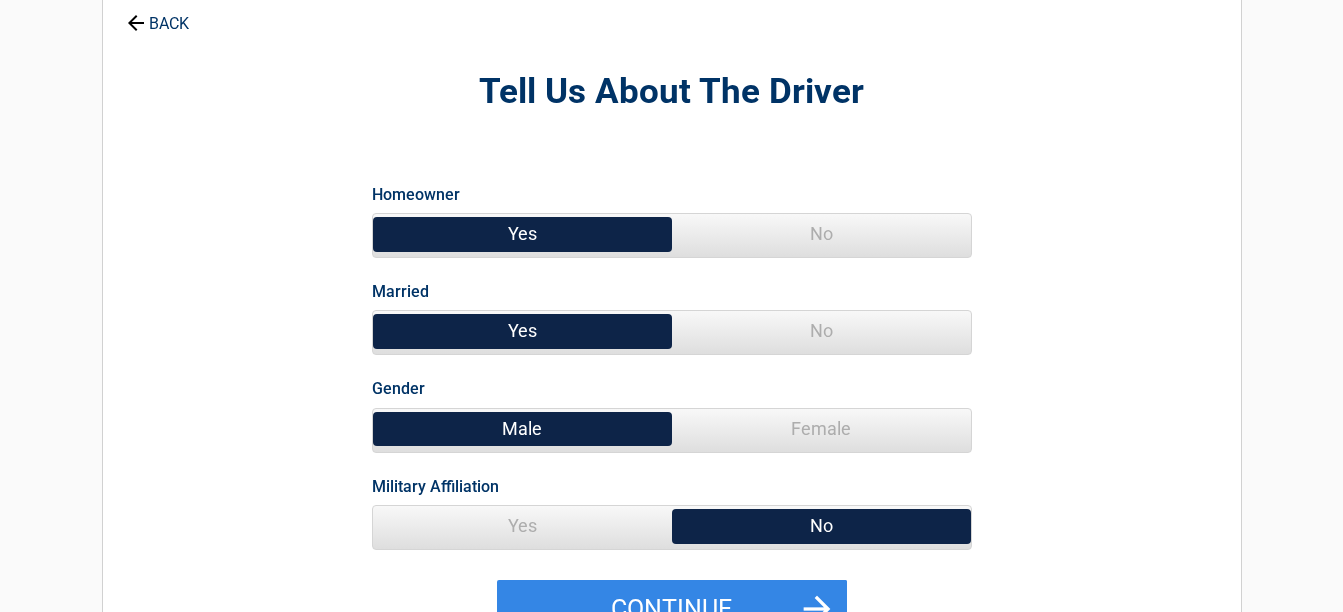 scroll, scrollTop: 111, scrollLeft: 0, axis: vertical 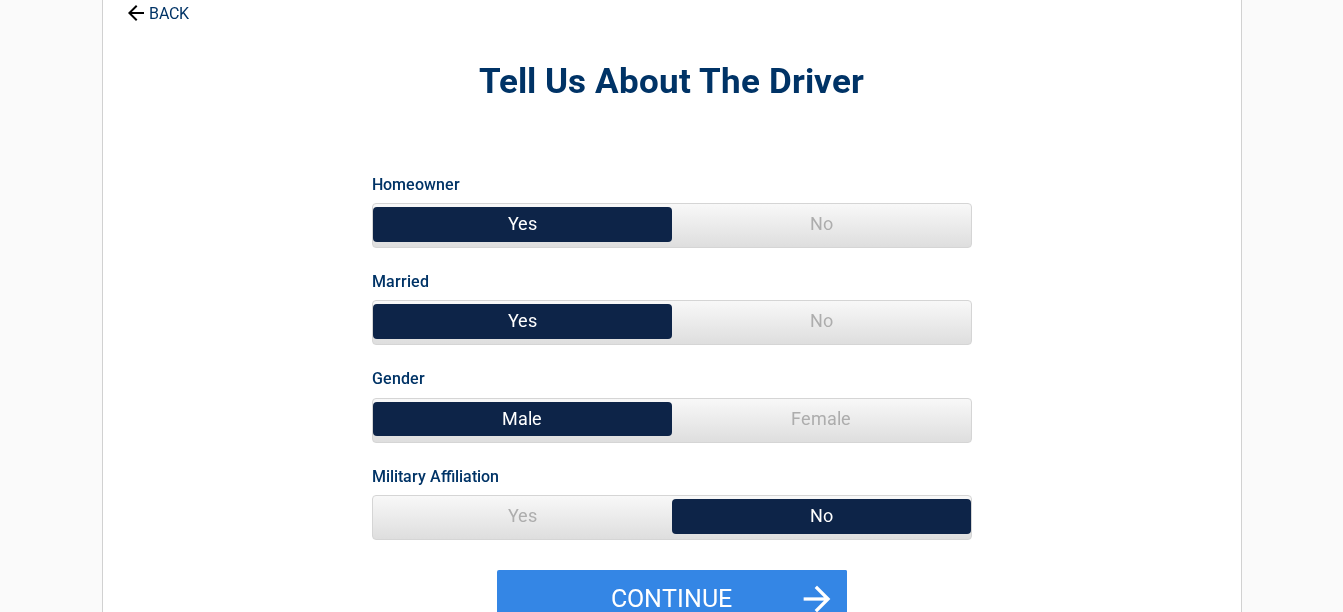 click on "No" at bounding box center (821, 321) 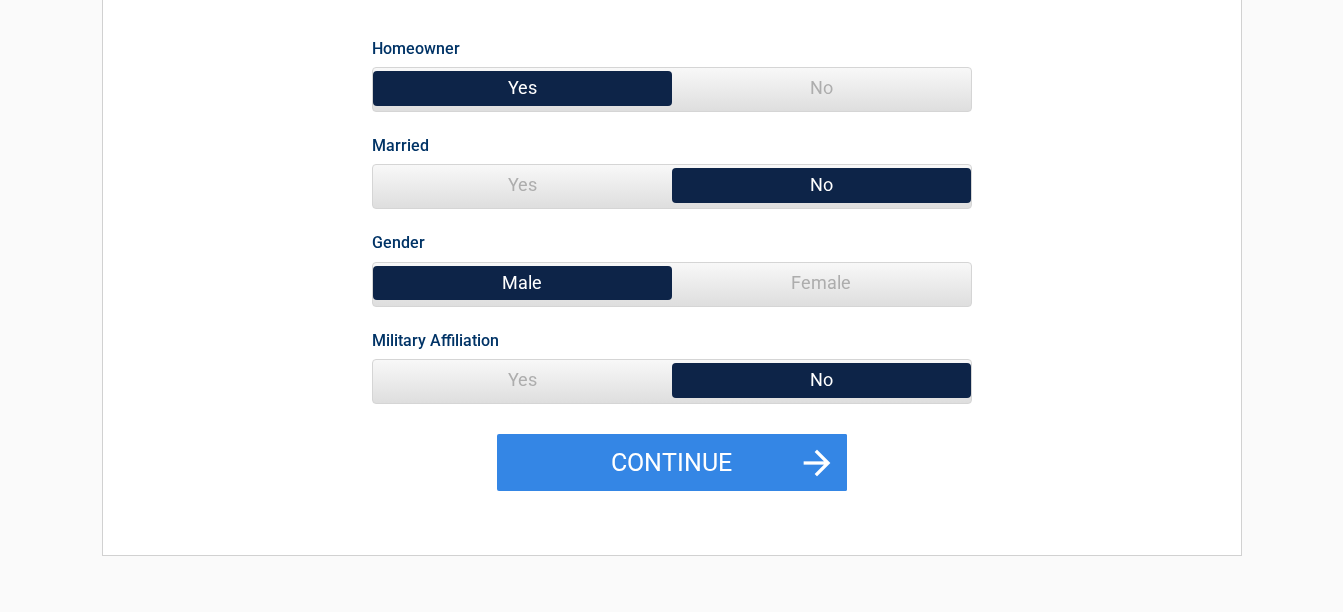 scroll, scrollTop: 252, scrollLeft: 0, axis: vertical 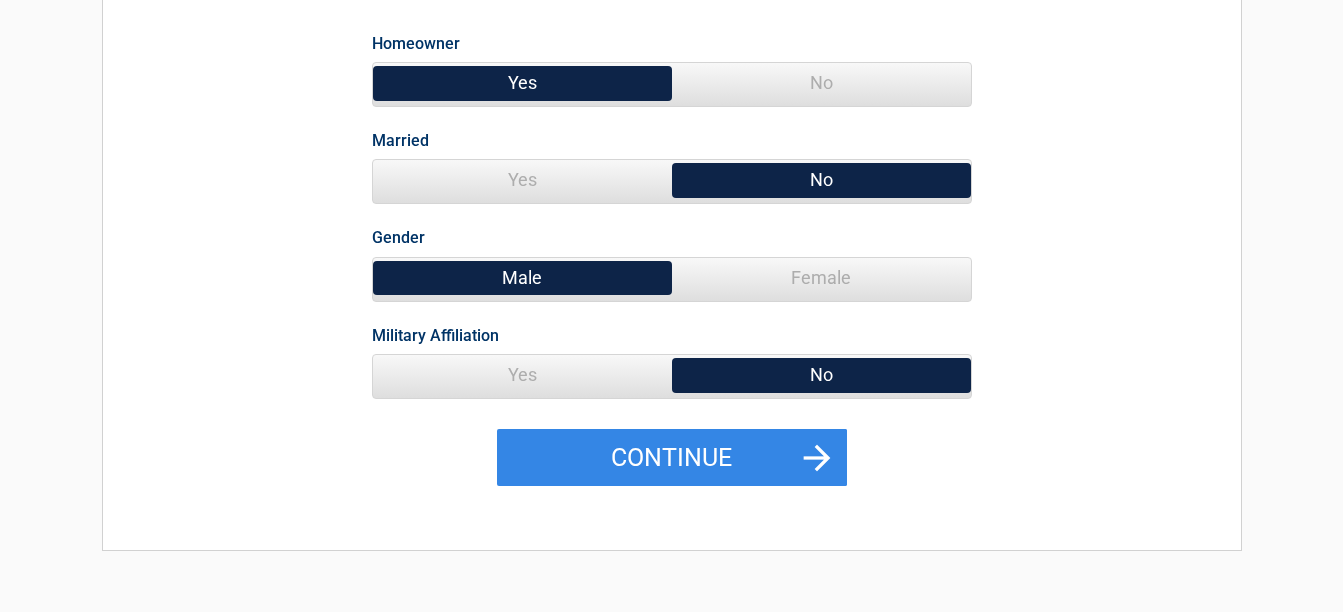 click on "Yes" at bounding box center (522, 375) 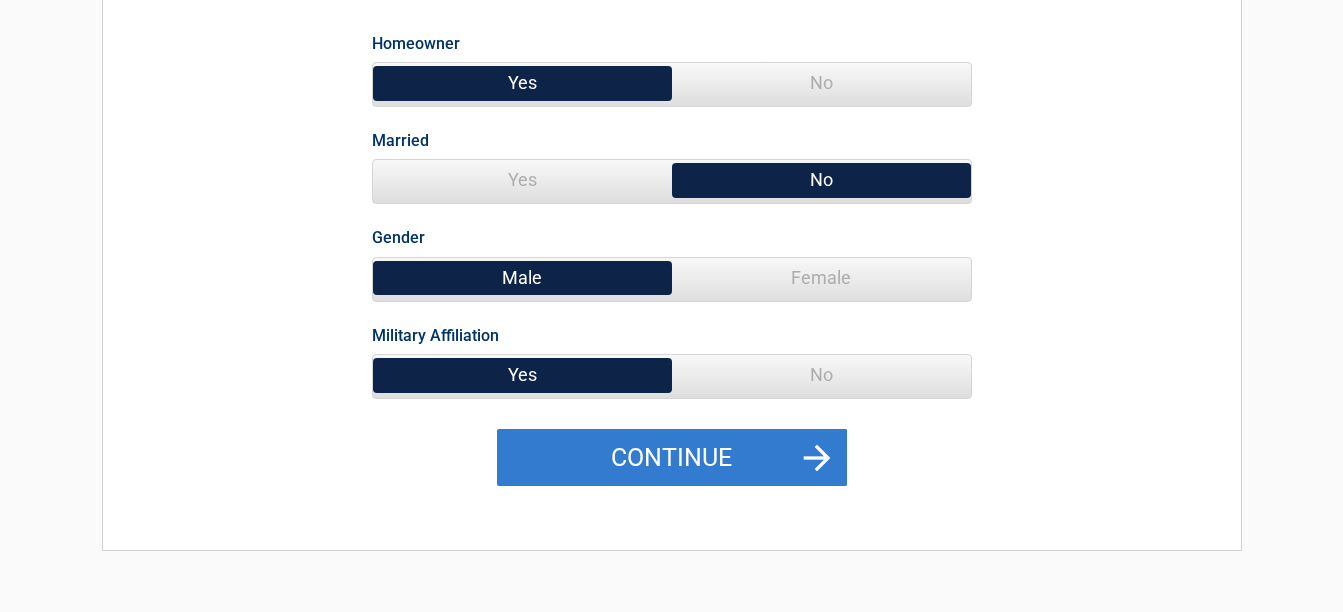 click on "Continue" at bounding box center (672, 458) 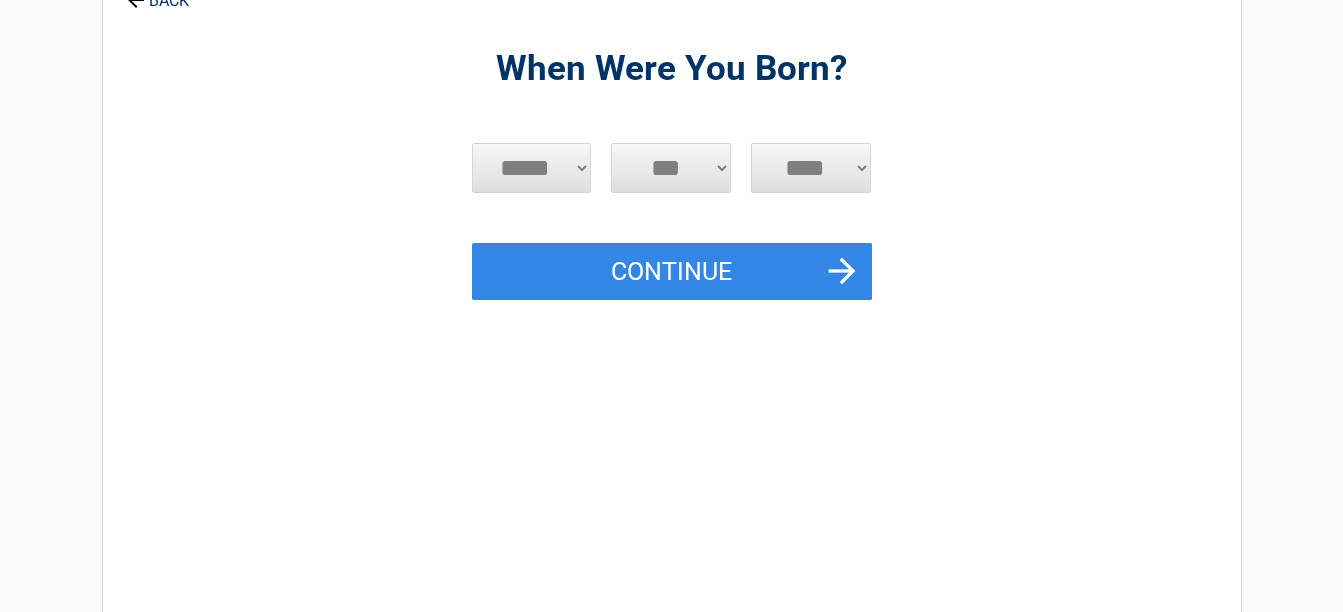 scroll, scrollTop: 0, scrollLeft: 0, axis: both 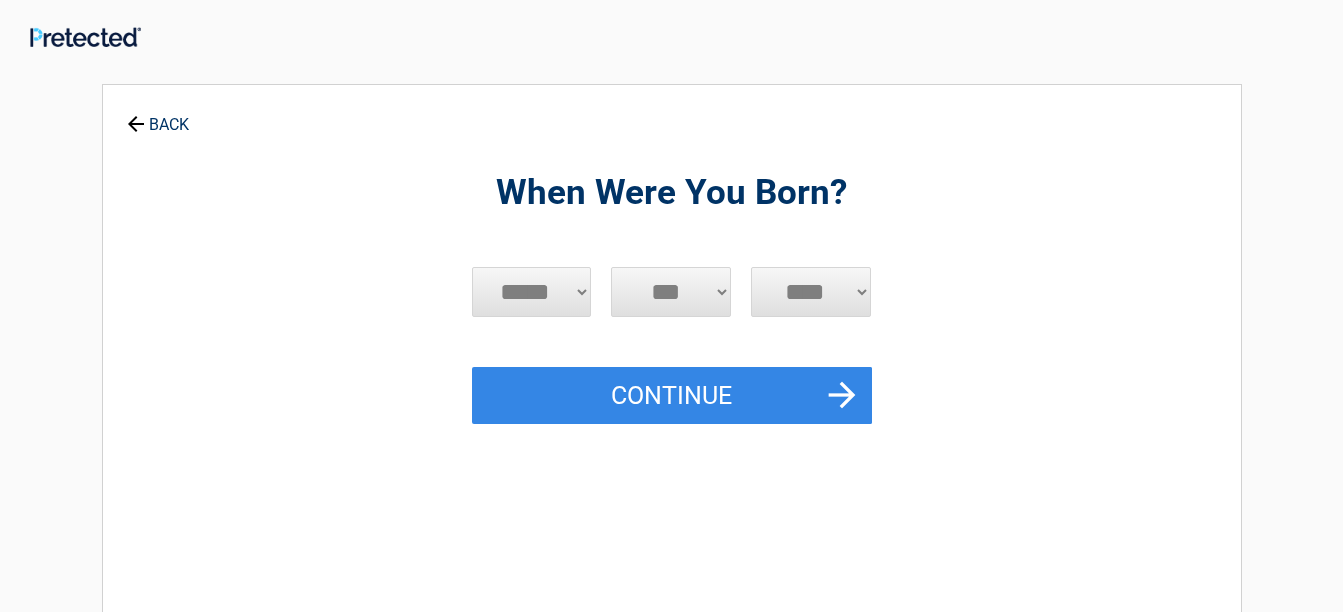 click on "*****
***
***
***
***
***
***
***
***
***
***
***
***" at bounding box center (532, 292) 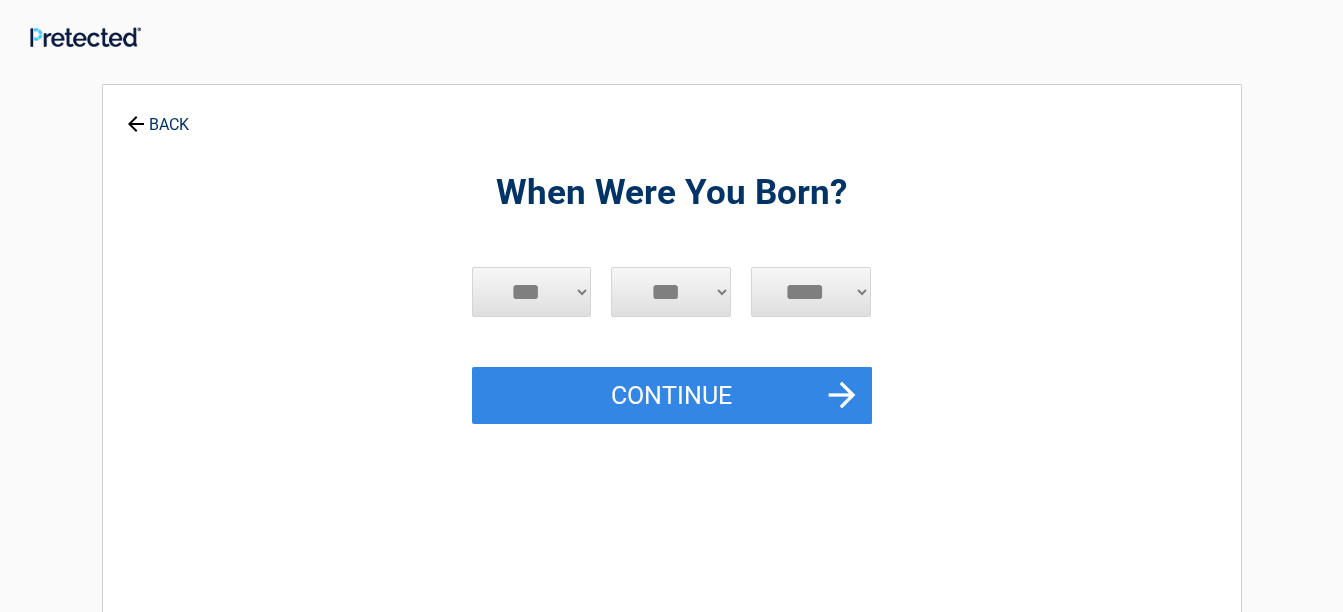 click on "*****
***
***
***
***
***
***
***
***
***
***
***
***" at bounding box center [532, 292] 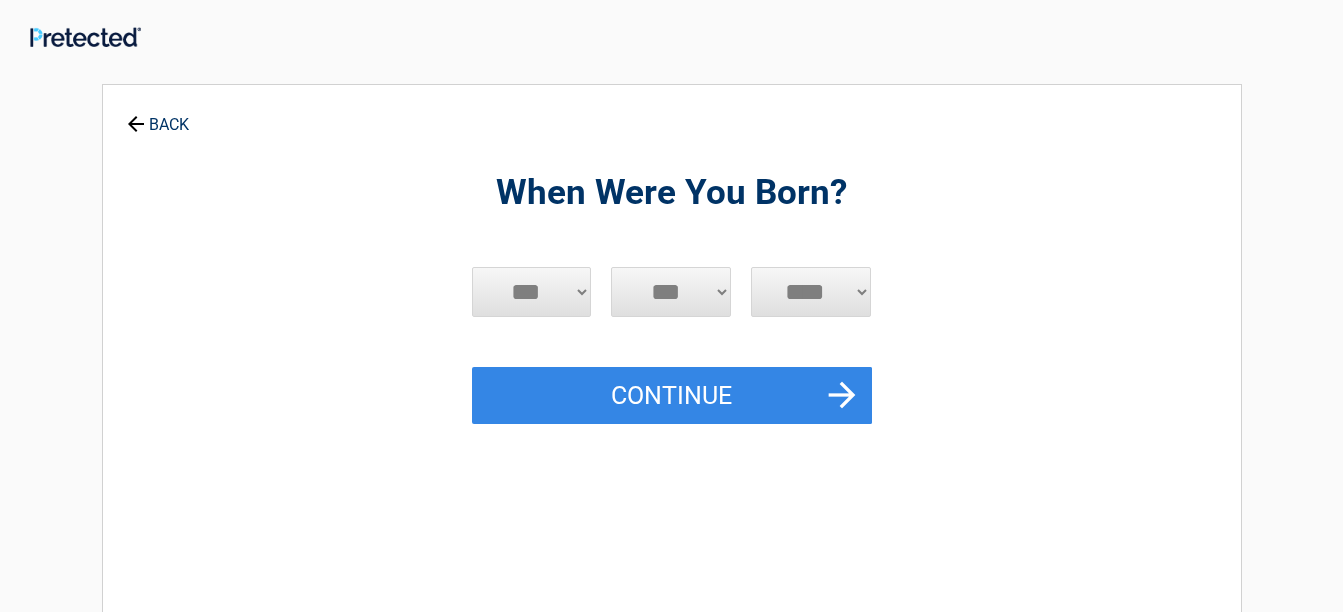 click on "*** * * * * * * * * * ** ** ** ** ** ** ** ** ** ** ** ** ** ** ** ** ** ** ** ** ** **" at bounding box center [671, 292] 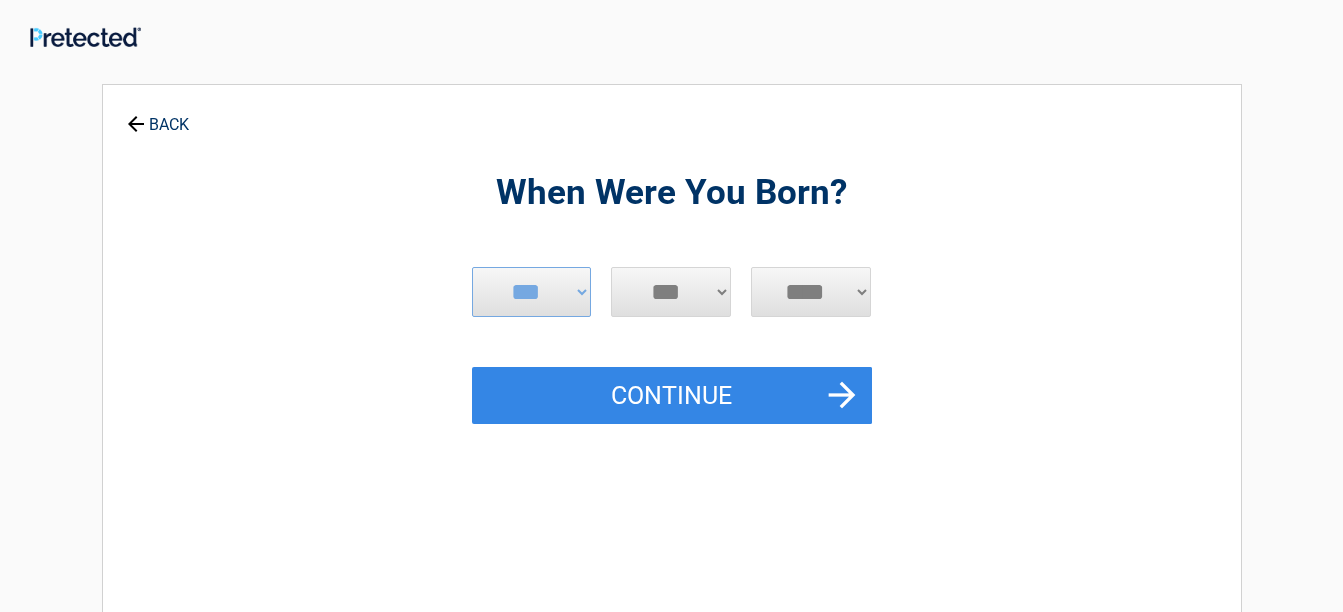 select on "*" 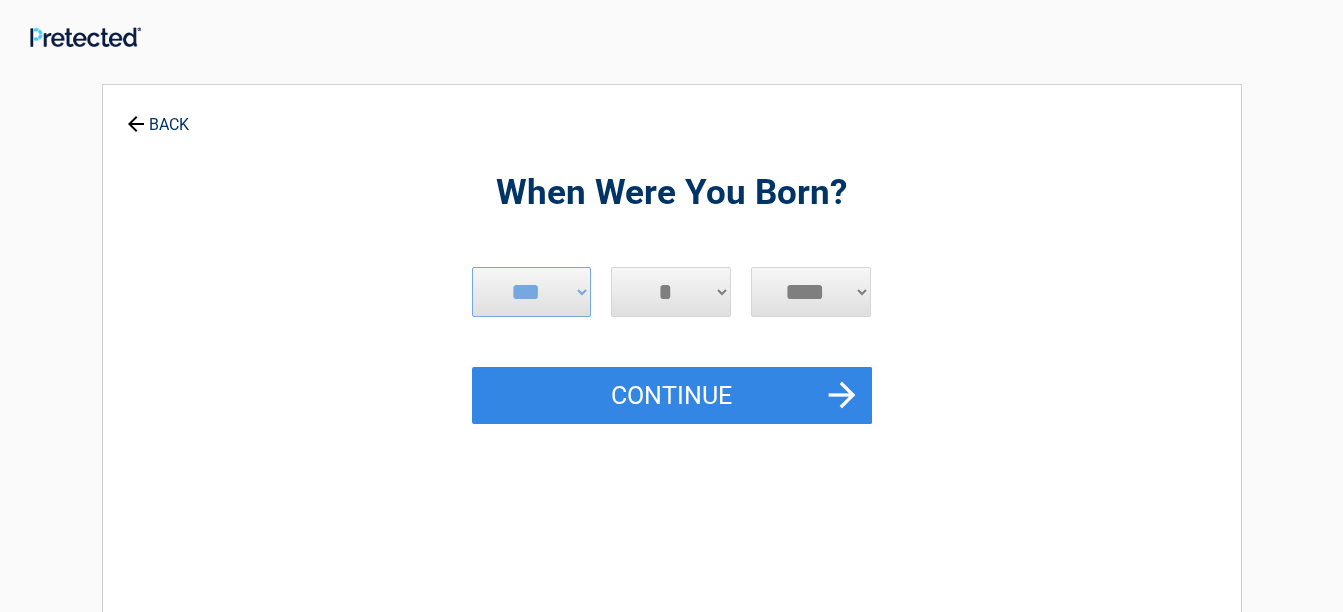 click on "*** * * * * * * * * * ** ** ** ** ** ** ** ** ** ** ** ** ** ** ** ** ** ** ** ** ** **" at bounding box center (671, 292) 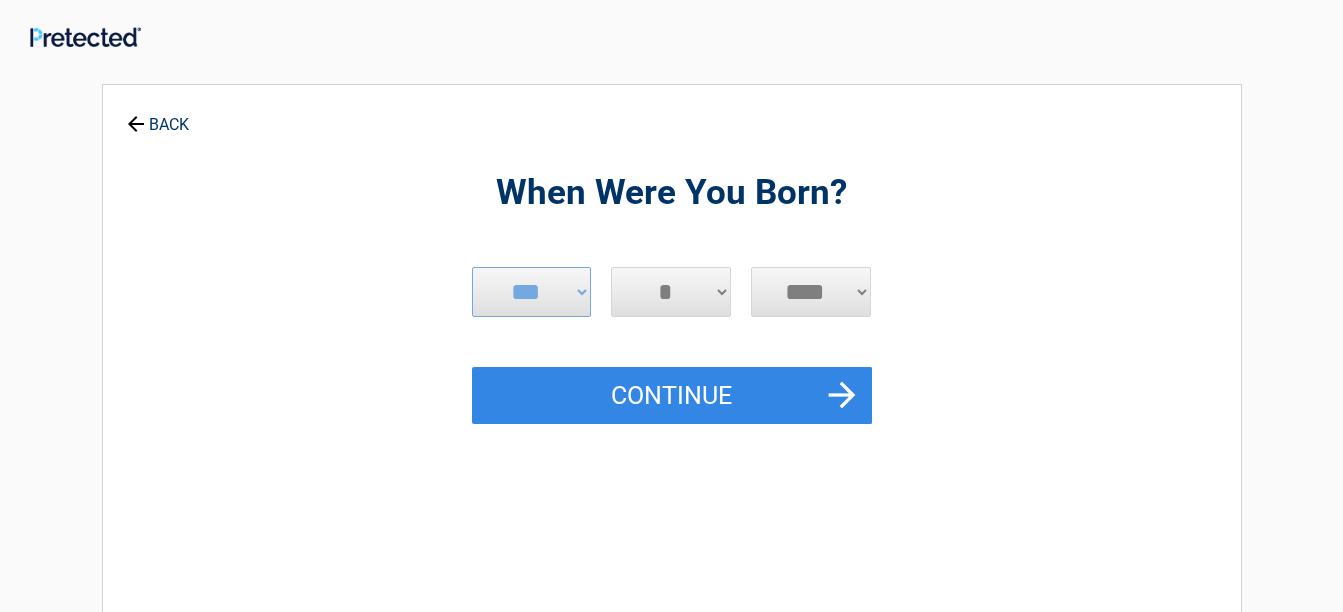 click on "****
****
****
****
****
****
****
****
****
****
****
****
****
****
****
****
****
****
****
****
****
****
****
****
****
****
****
****
****
****
****
****
****
****
****
****
****
****
****
****
****
****
****
****
****
****
****
****
****
****
****
****
****
****
****
****
****
****
****
****
****
****
****
****" at bounding box center [811, 292] 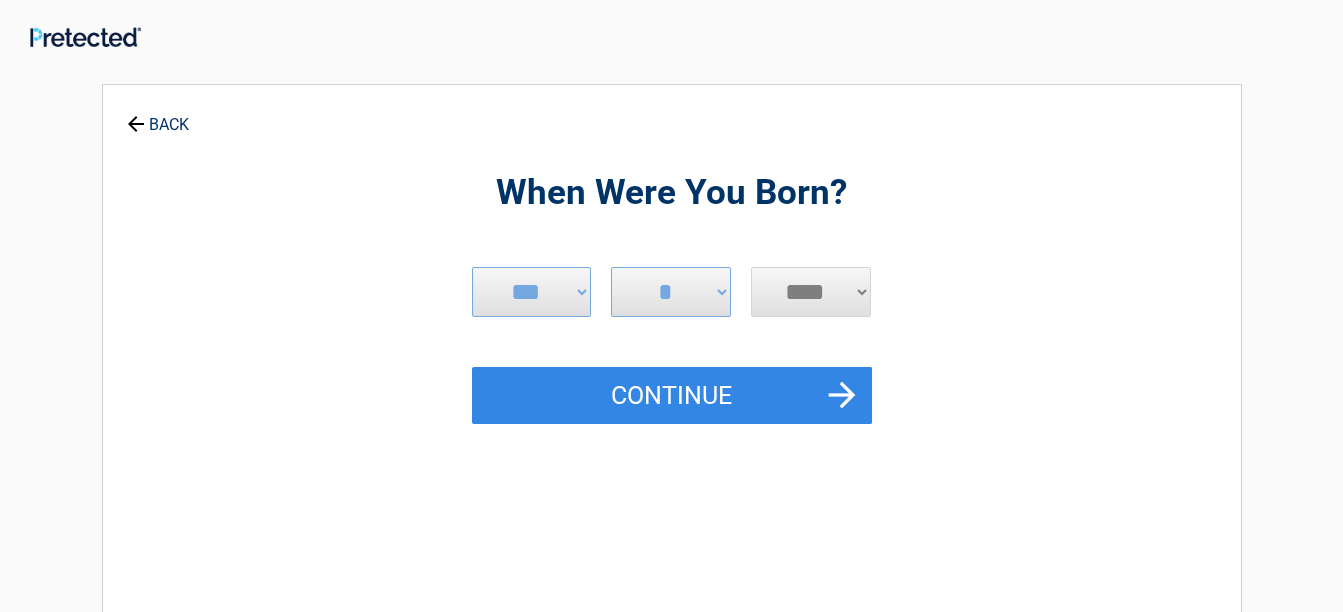select on "****" 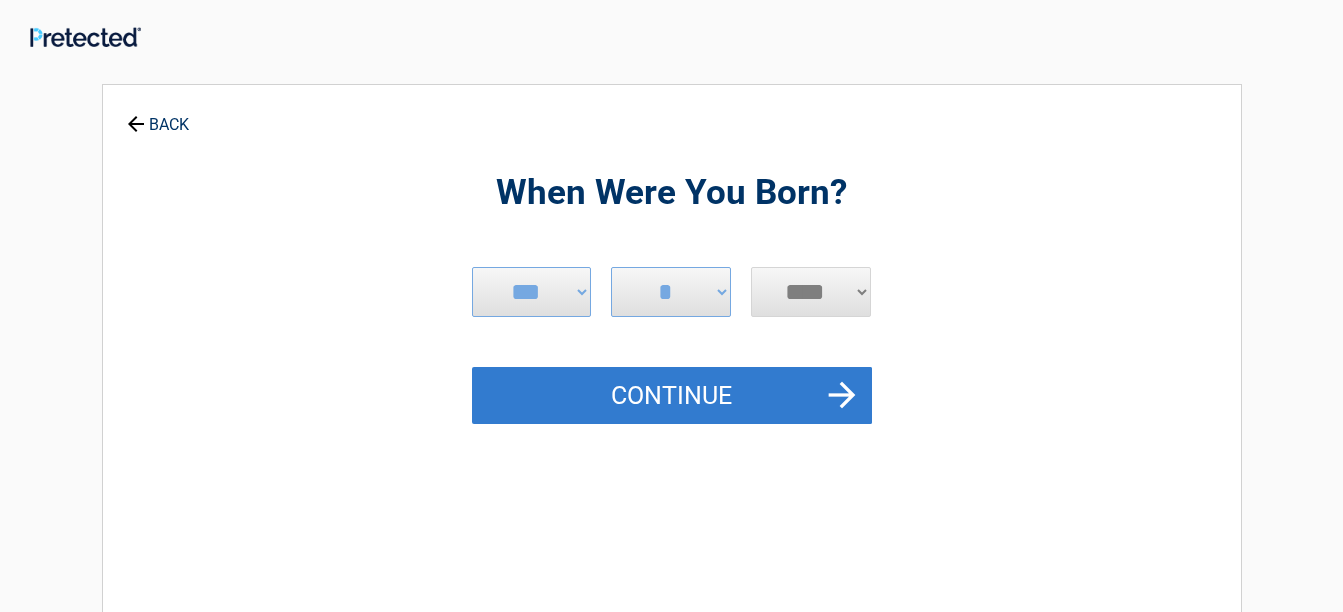 click on "Continue" at bounding box center (672, 396) 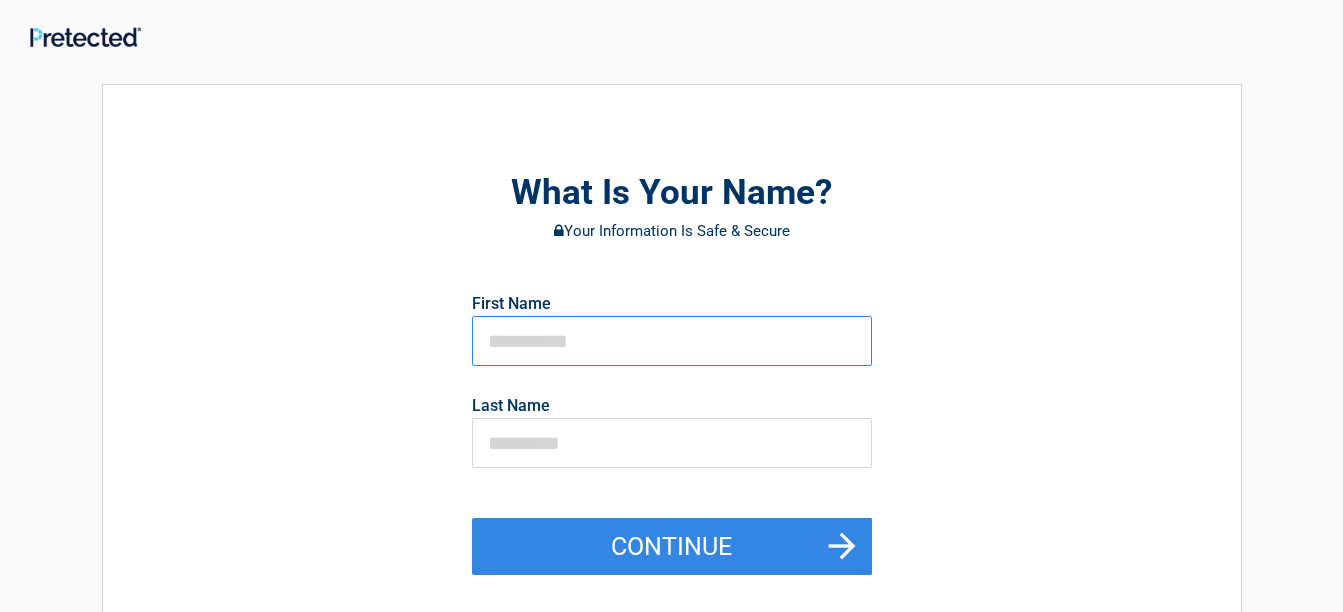 click at bounding box center [672, 341] 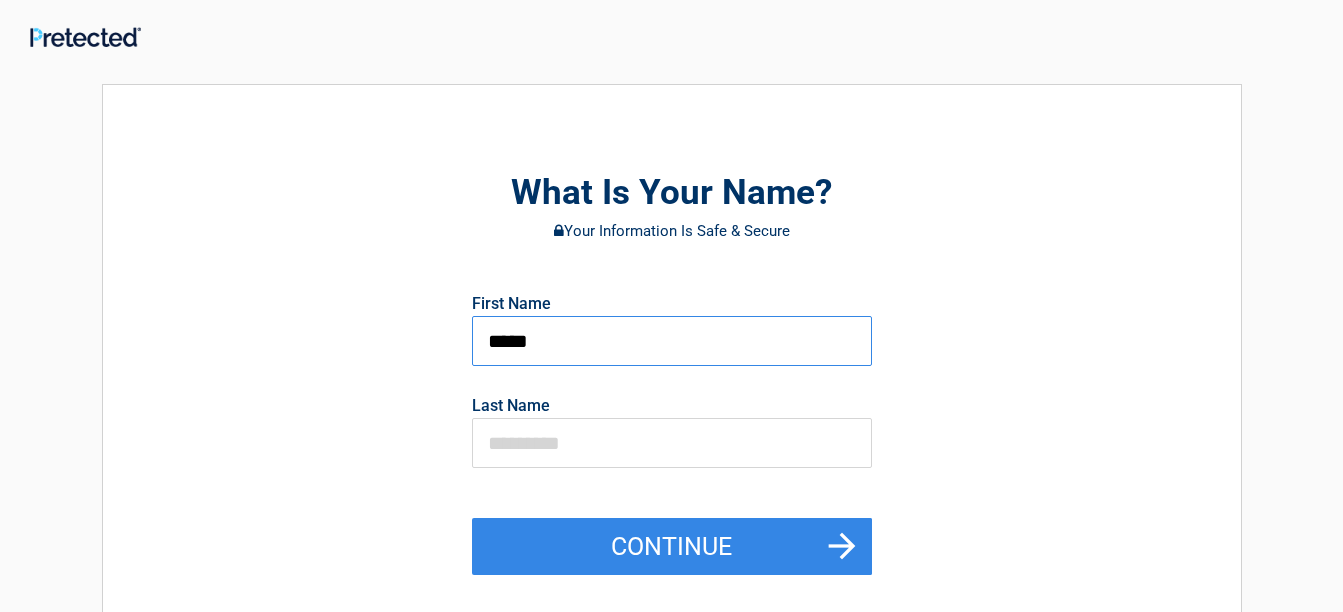 type on "*****" 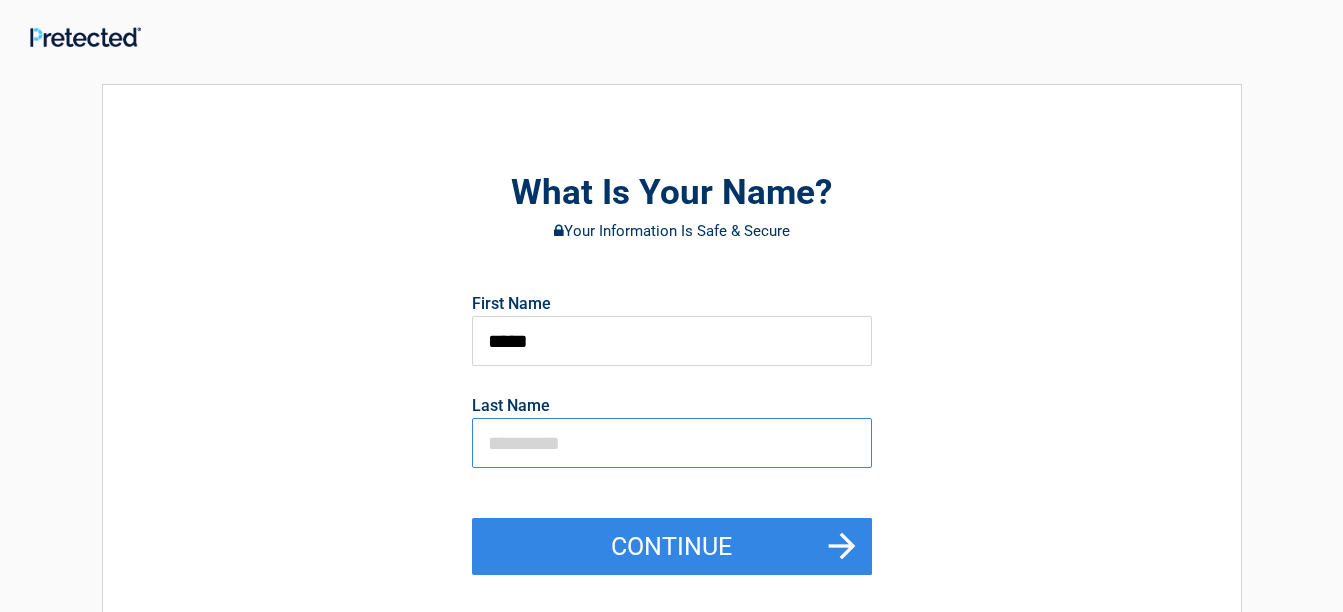 click at bounding box center (672, 443) 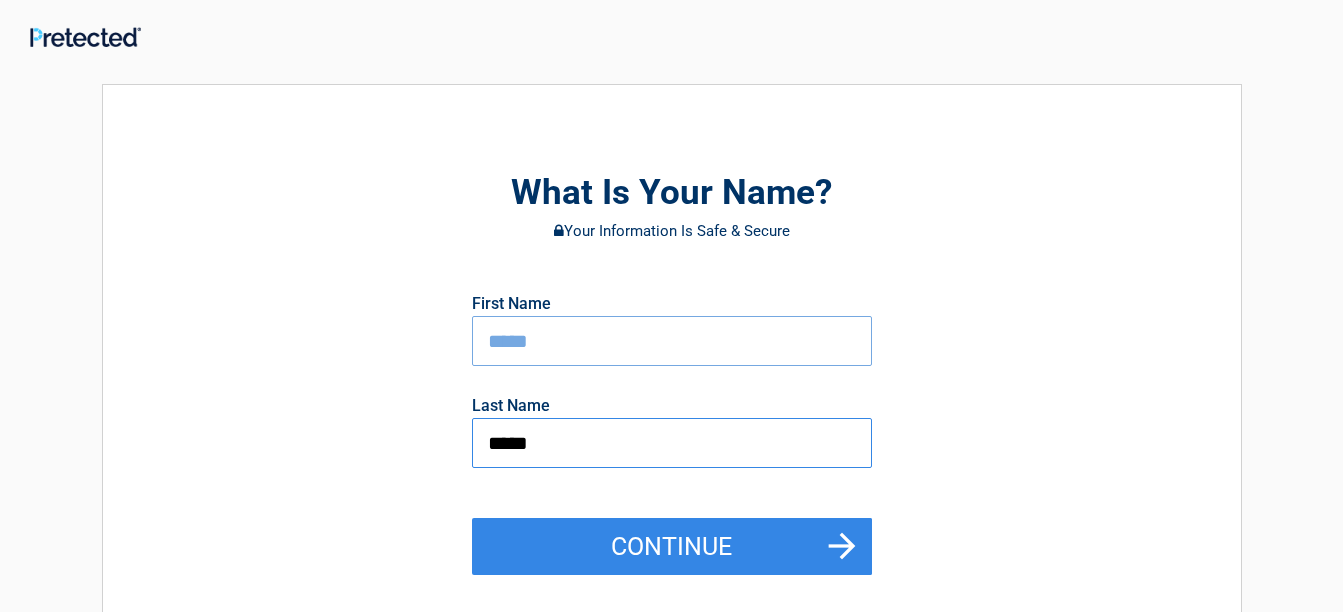 type on "*****" 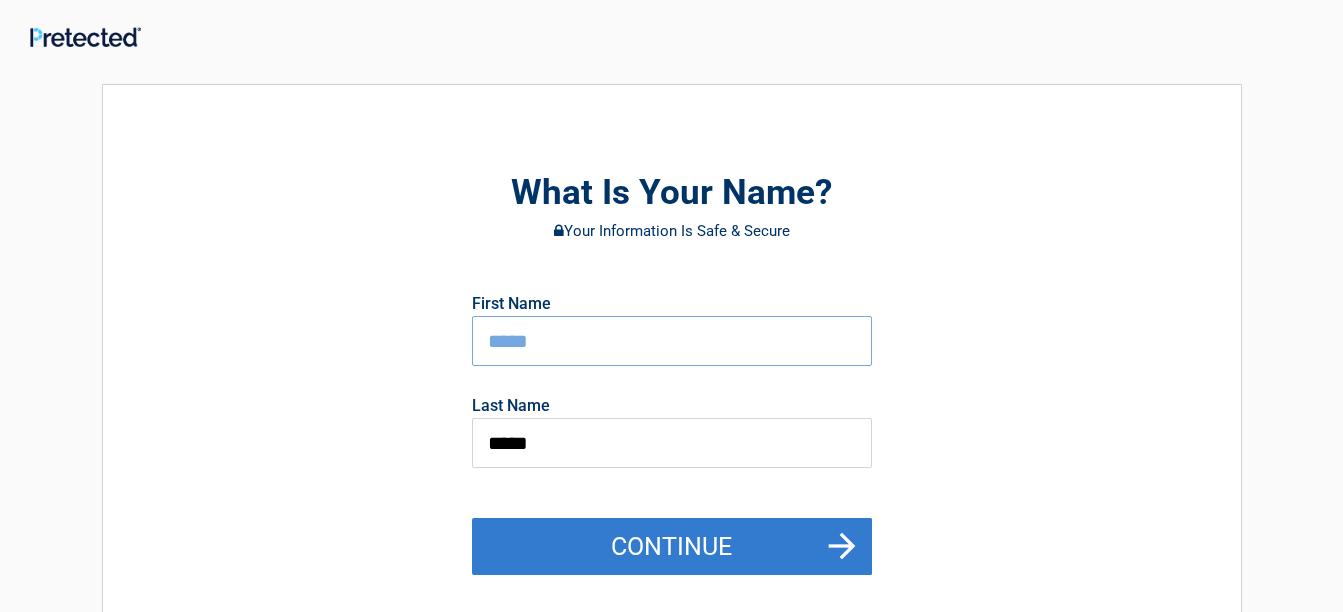click on "Continue" at bounding box center (672, 547) 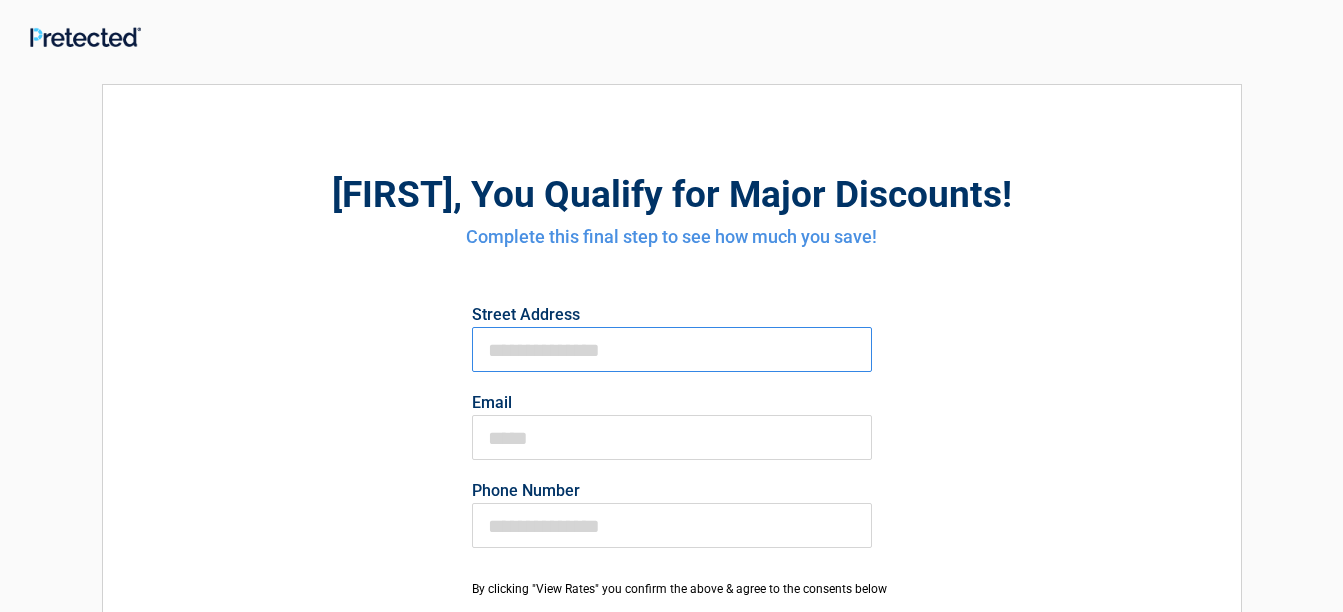 click on "First Name" at bounding box center (672, 349) 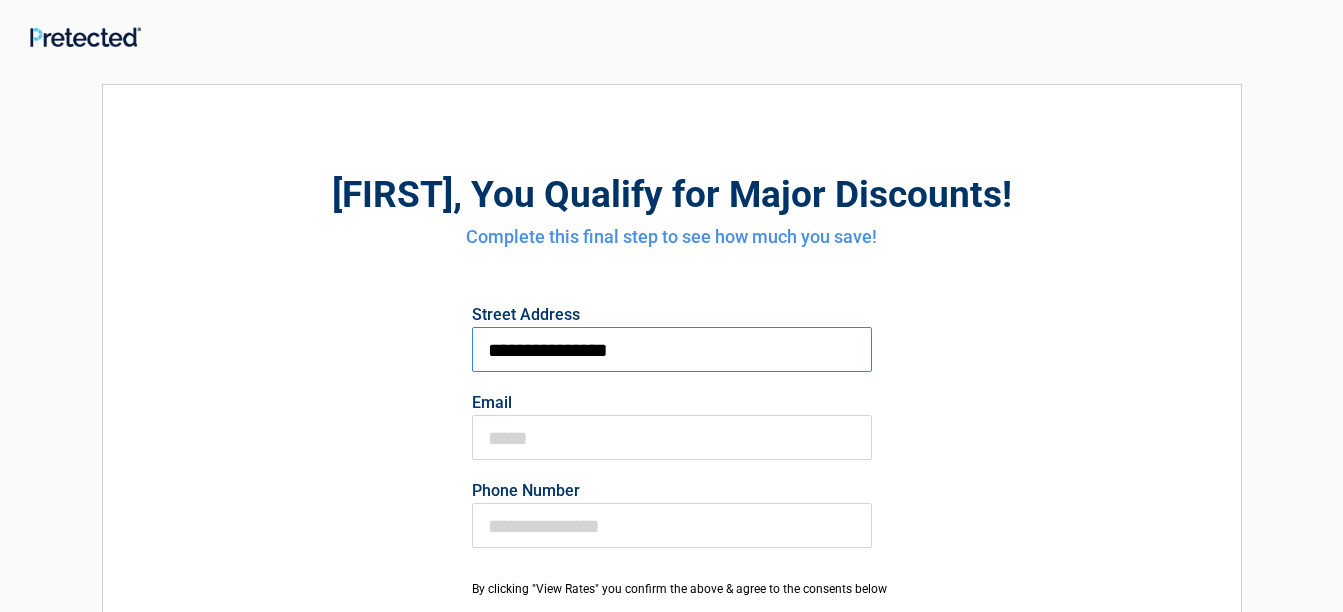 type on "**********" 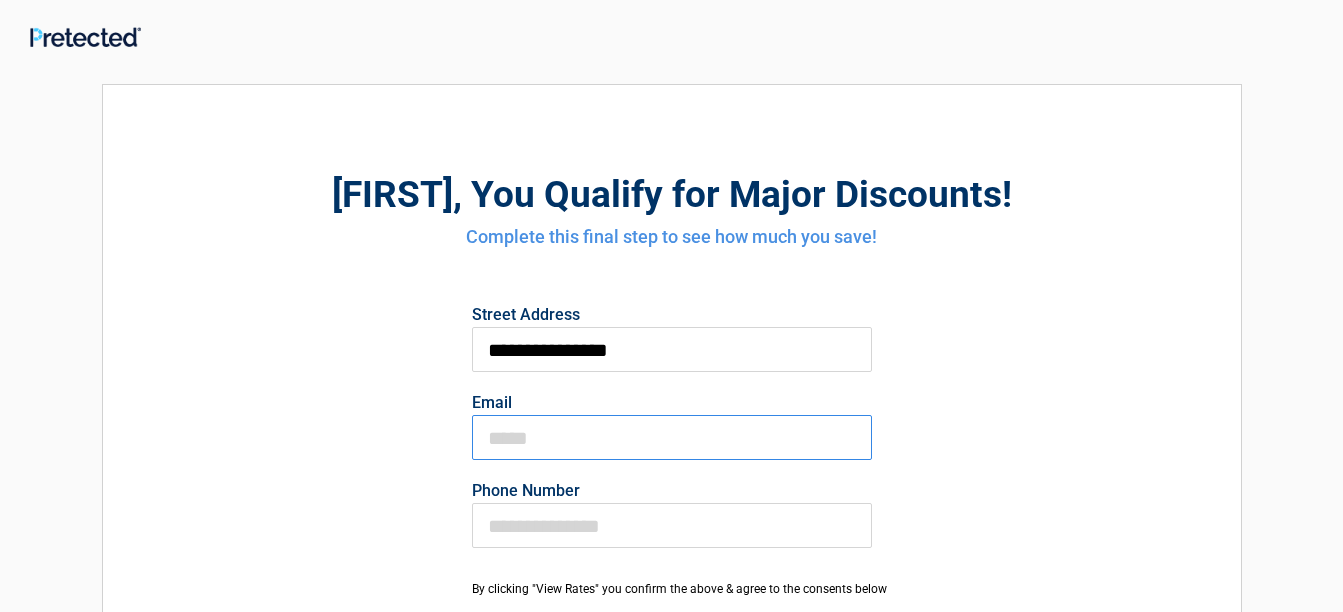 click on "Email" at bounding box center [672, 437] 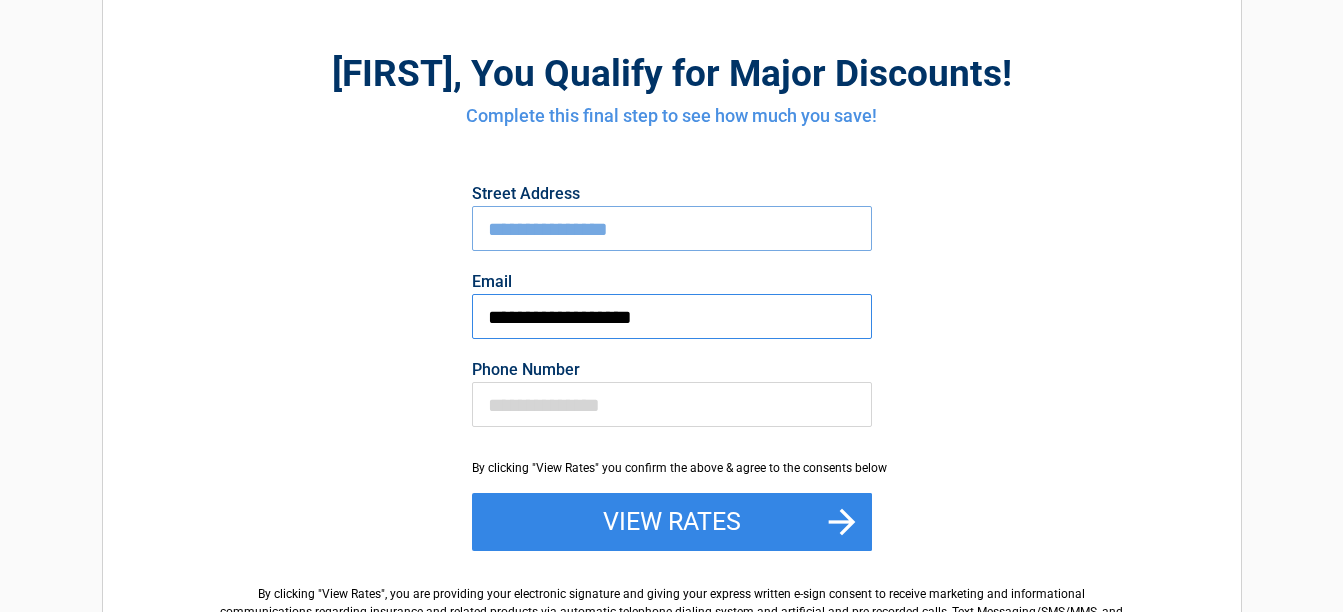 scroll, scrollTop: 126, scrollLeft: 0, axis: vertical 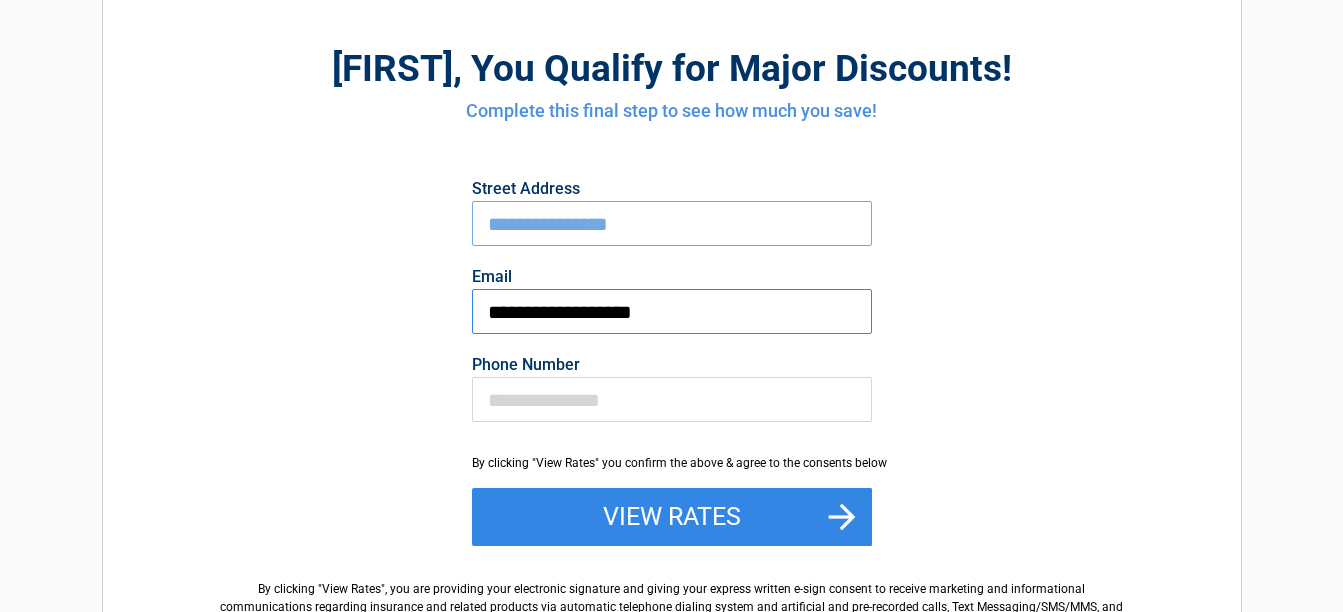 type on "**********" 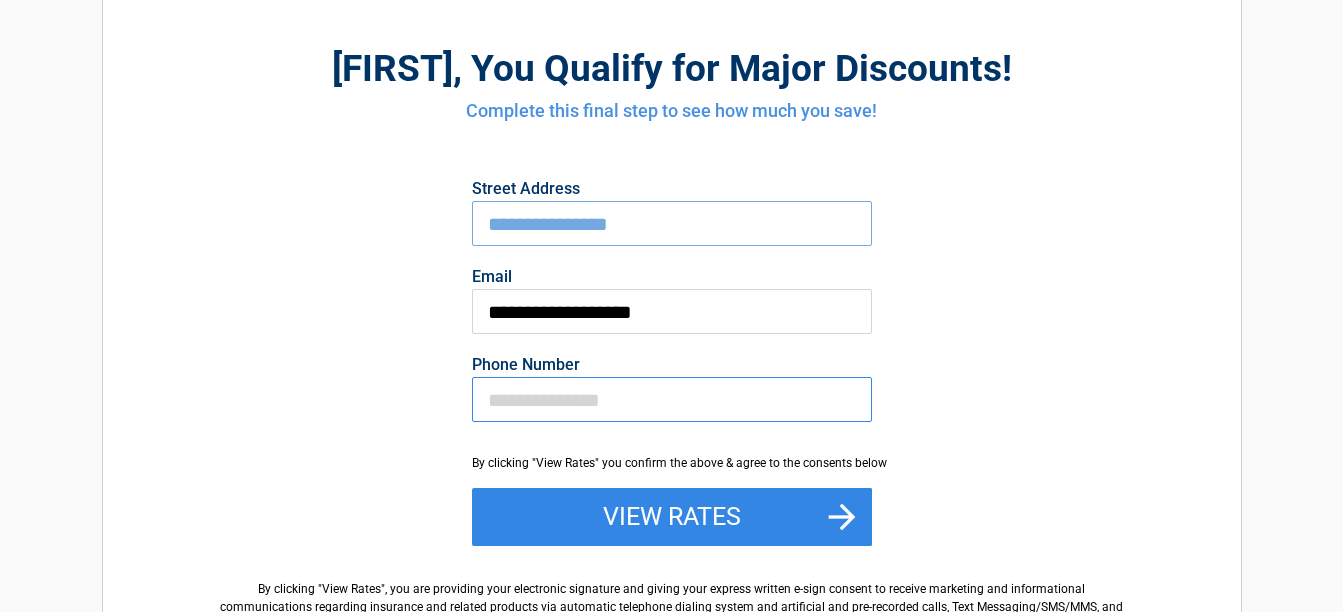 click on "Phone Number" at bounding box center (672, 399) 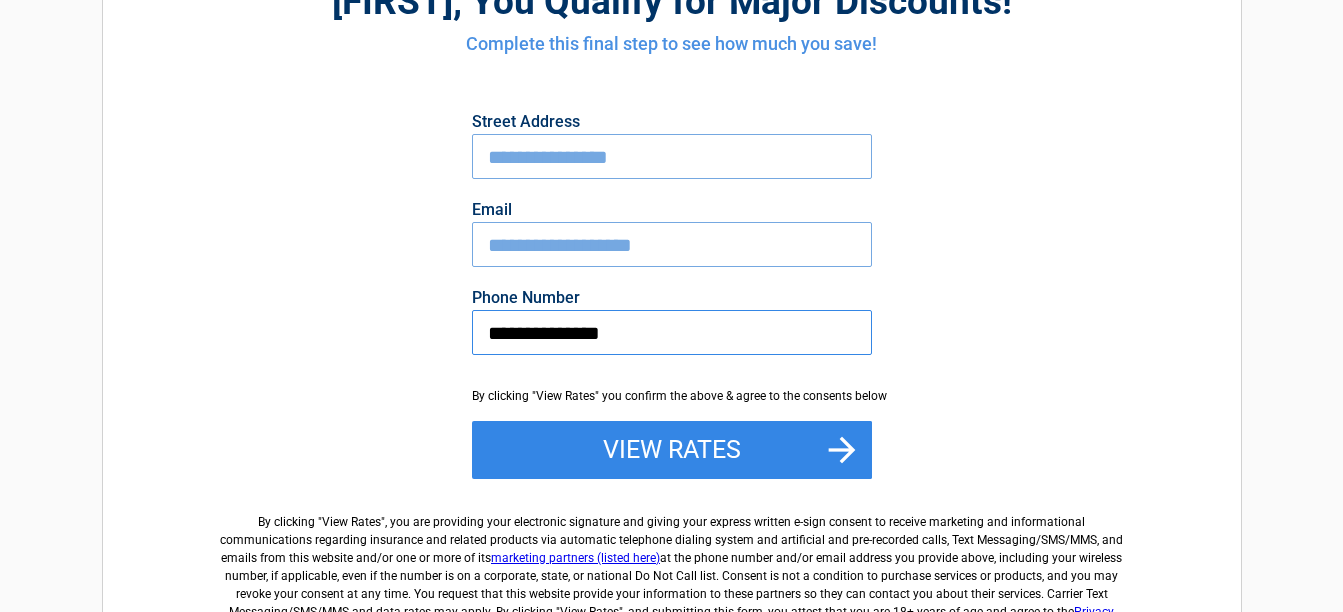 scroll, scrollTop: 209, scrollLeft: 0, axis: vertical 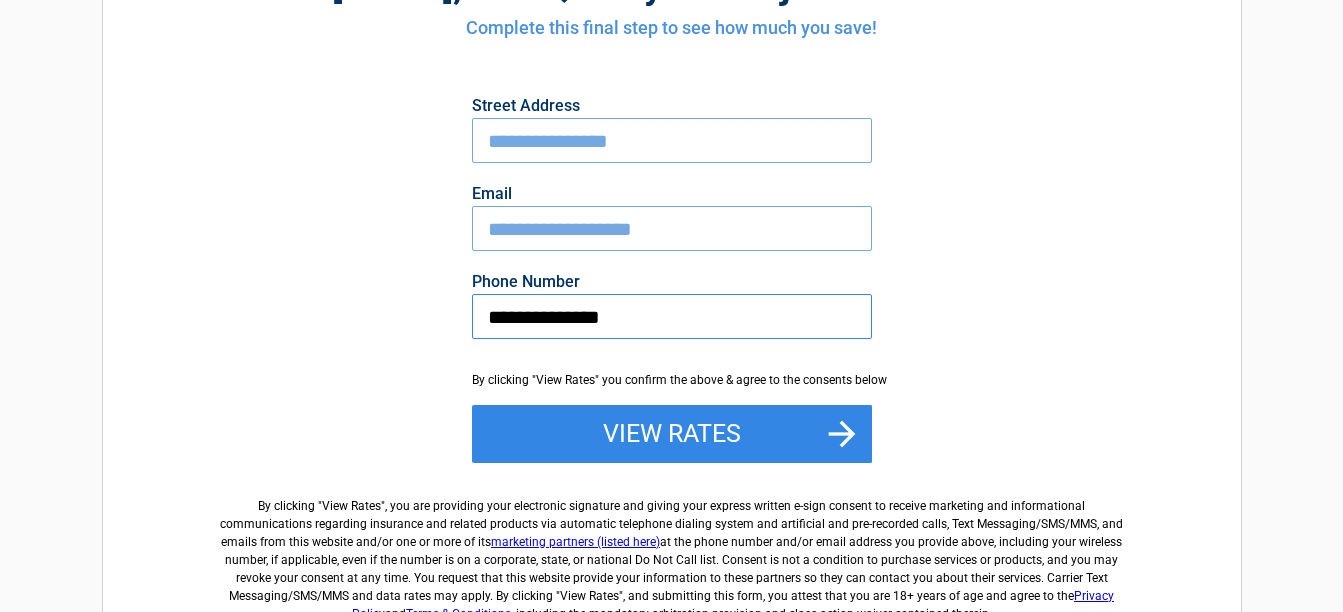 type on "**********" 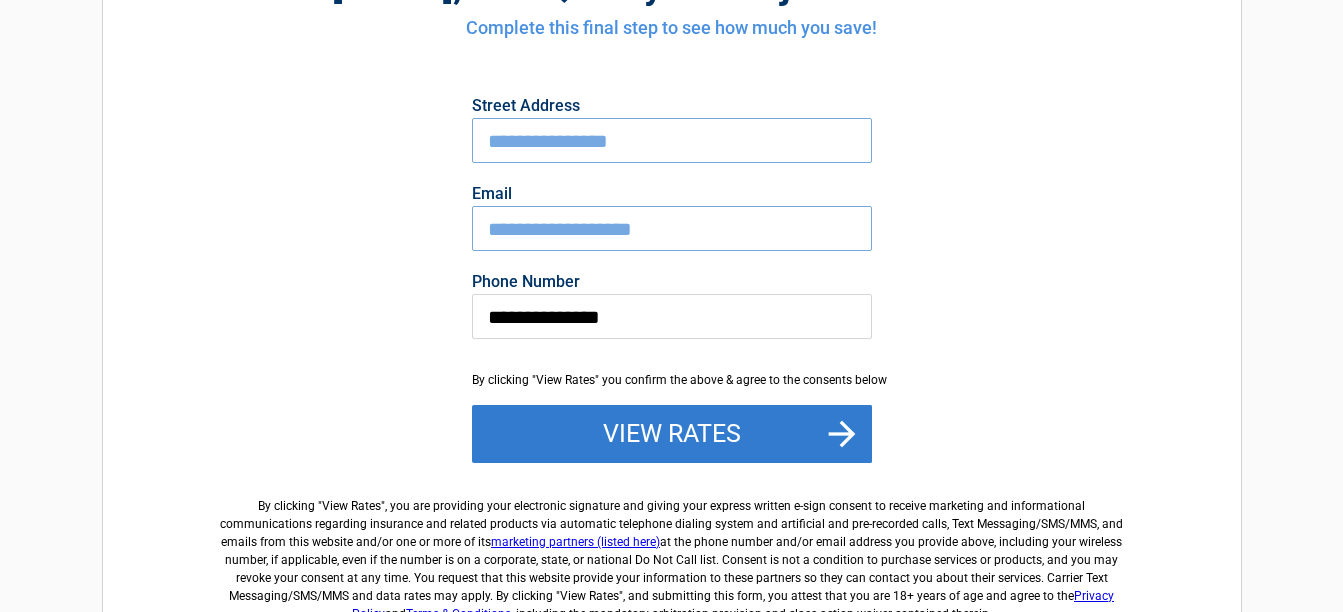 click on "View Rates" at bounding box center (672, 434) 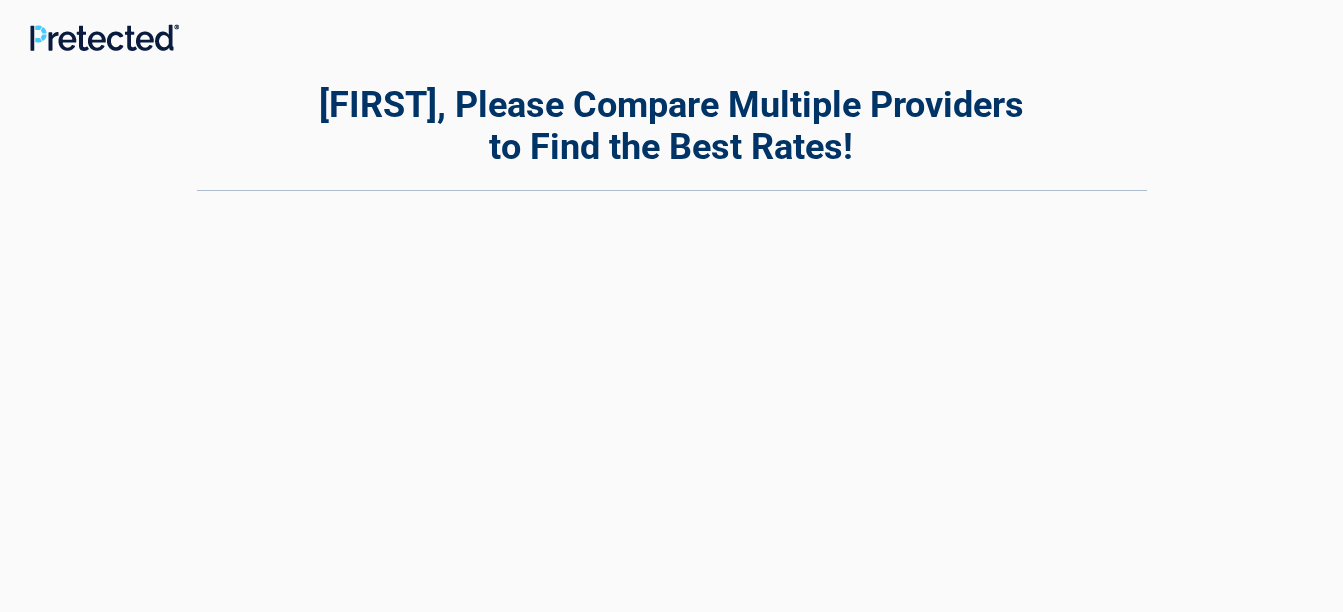 scroll, scrollTop: 0, scrollLeft: 0, axis: both 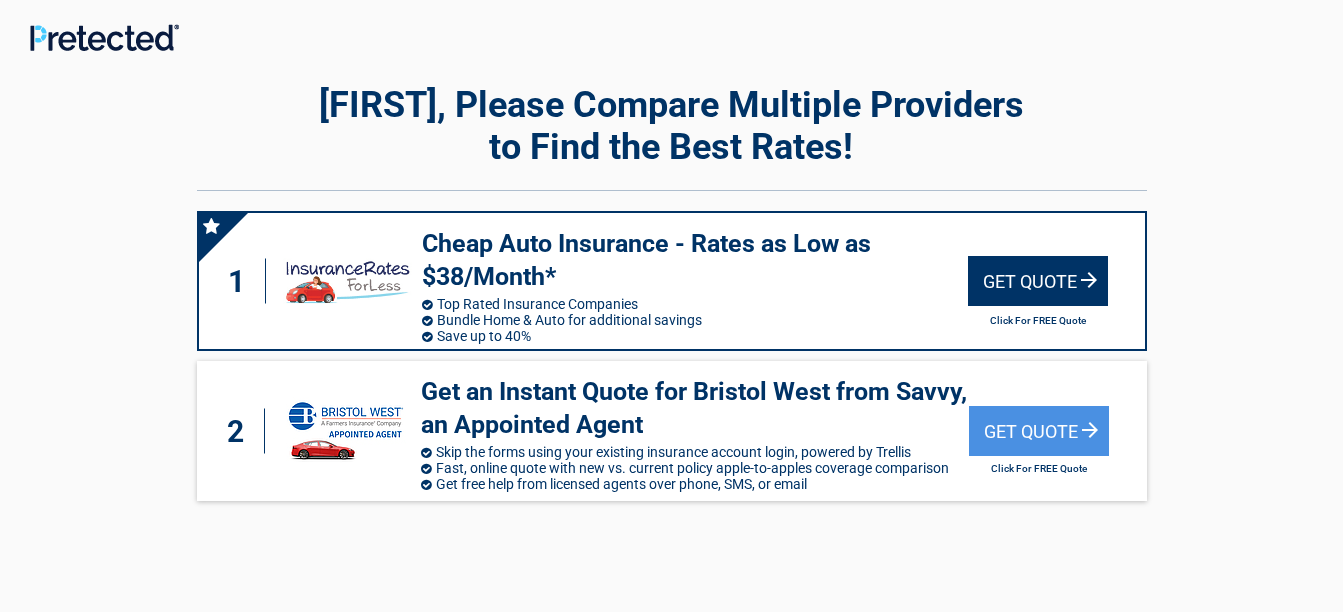 click on "Get Quote" at bounding box center (1038, 281) 